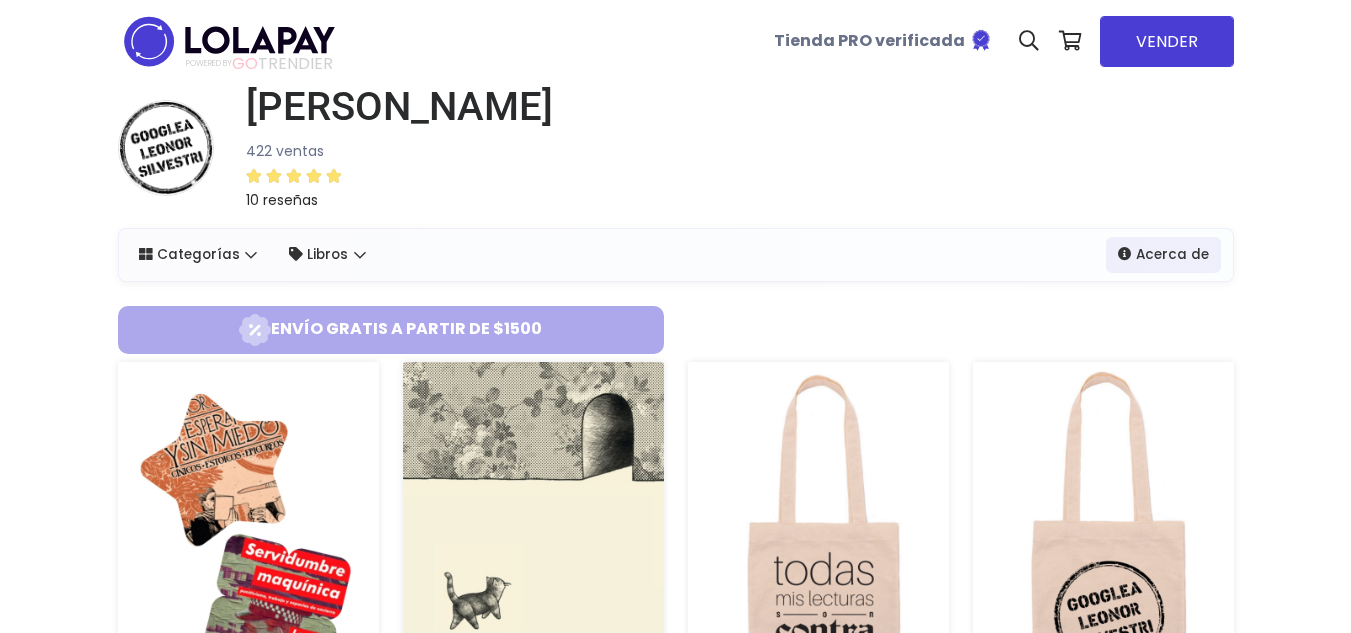 scroll, scrollTop: 0, scrollLeft: 0, axis: both 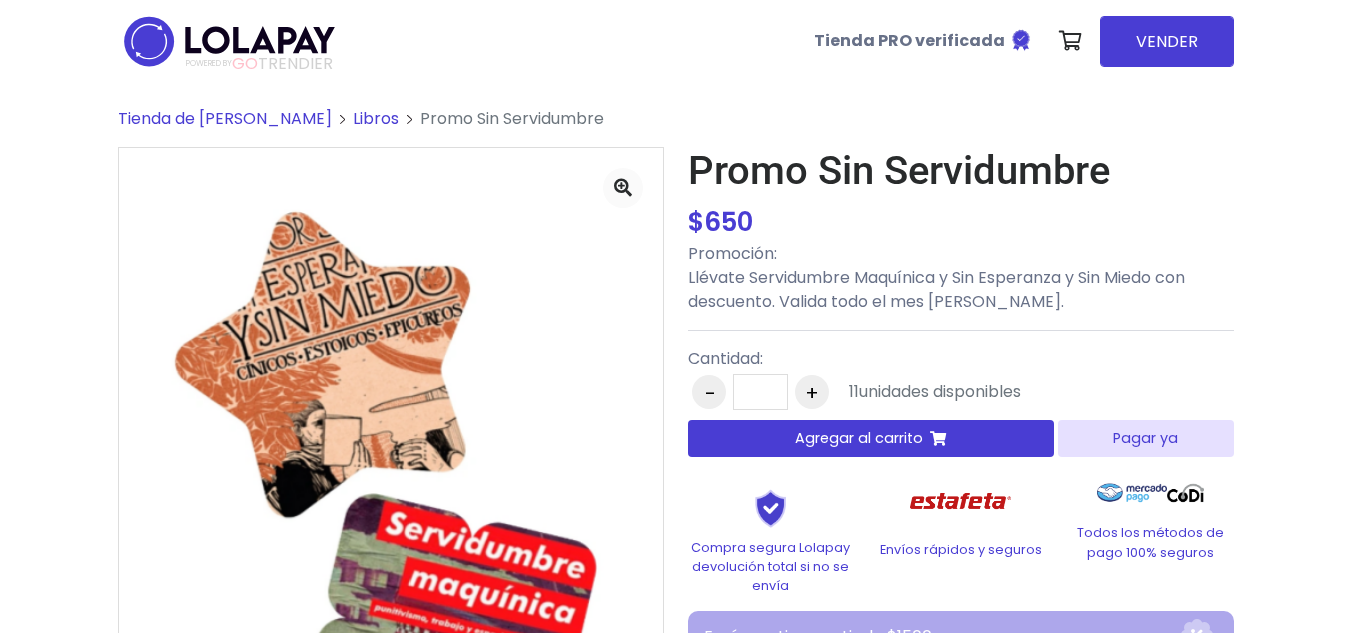 click on "Agregar al carrito" at bounding box center [871, 438] 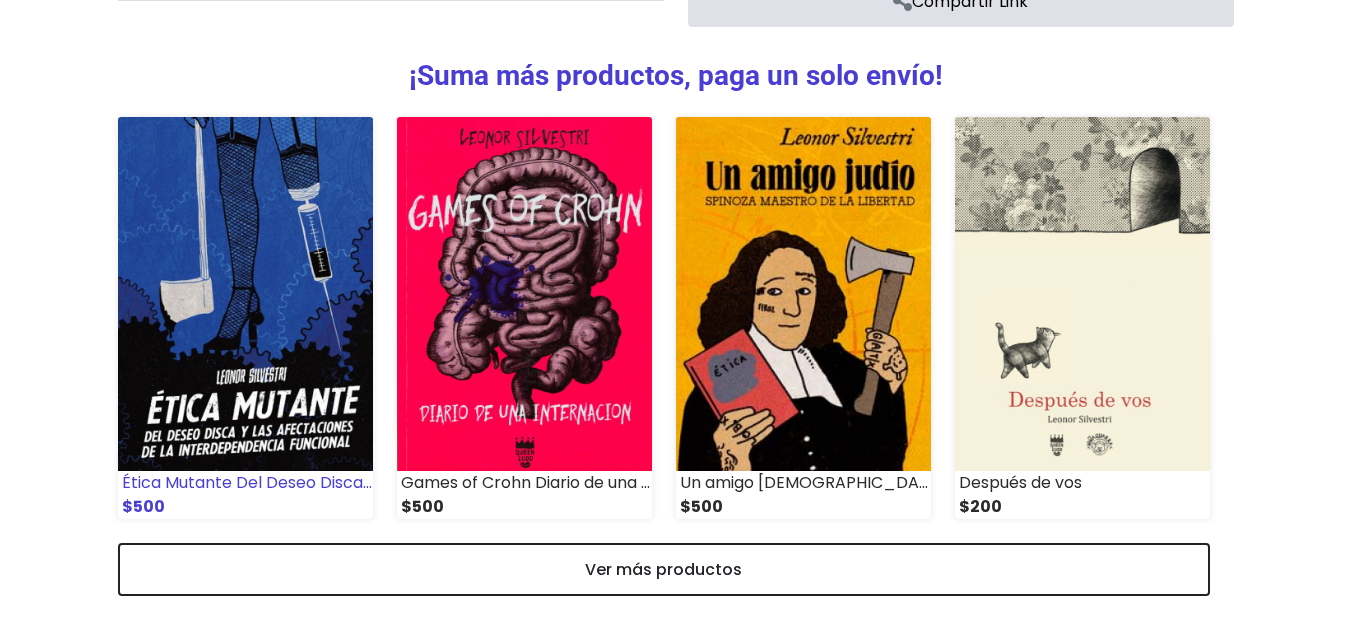 scroll, scrollTop: 910, scrollLeft: 0, axis: vertical 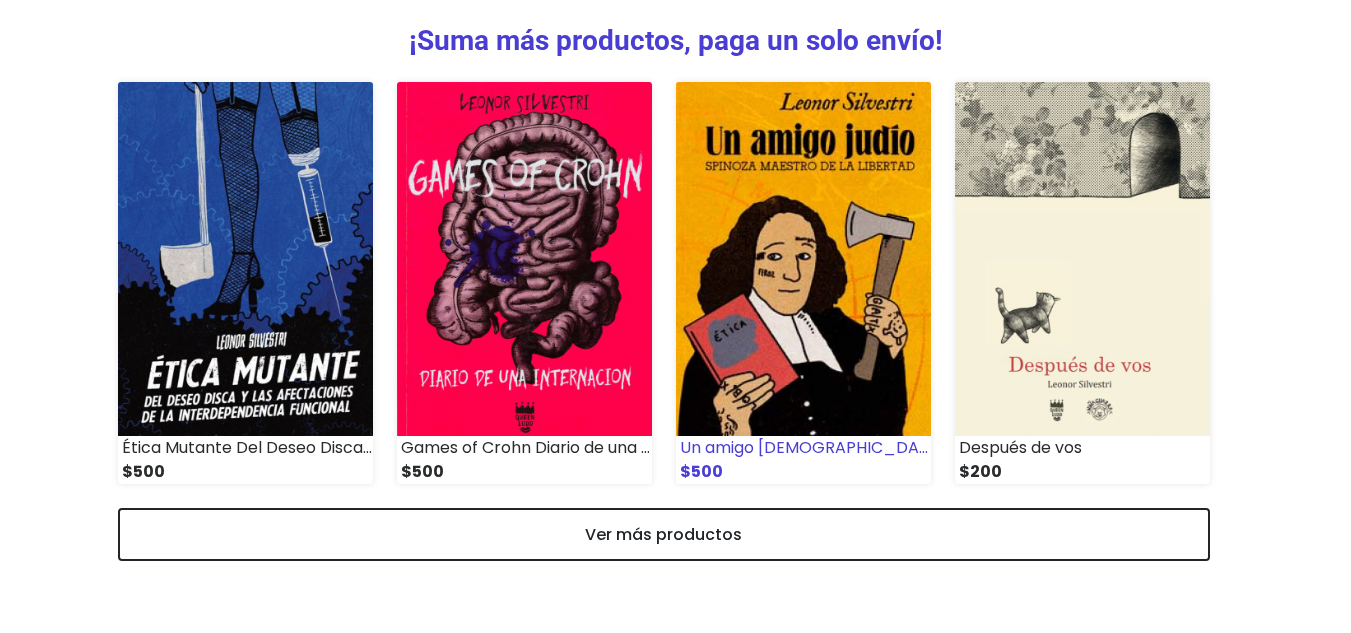 click at bounding box center [803, 259] 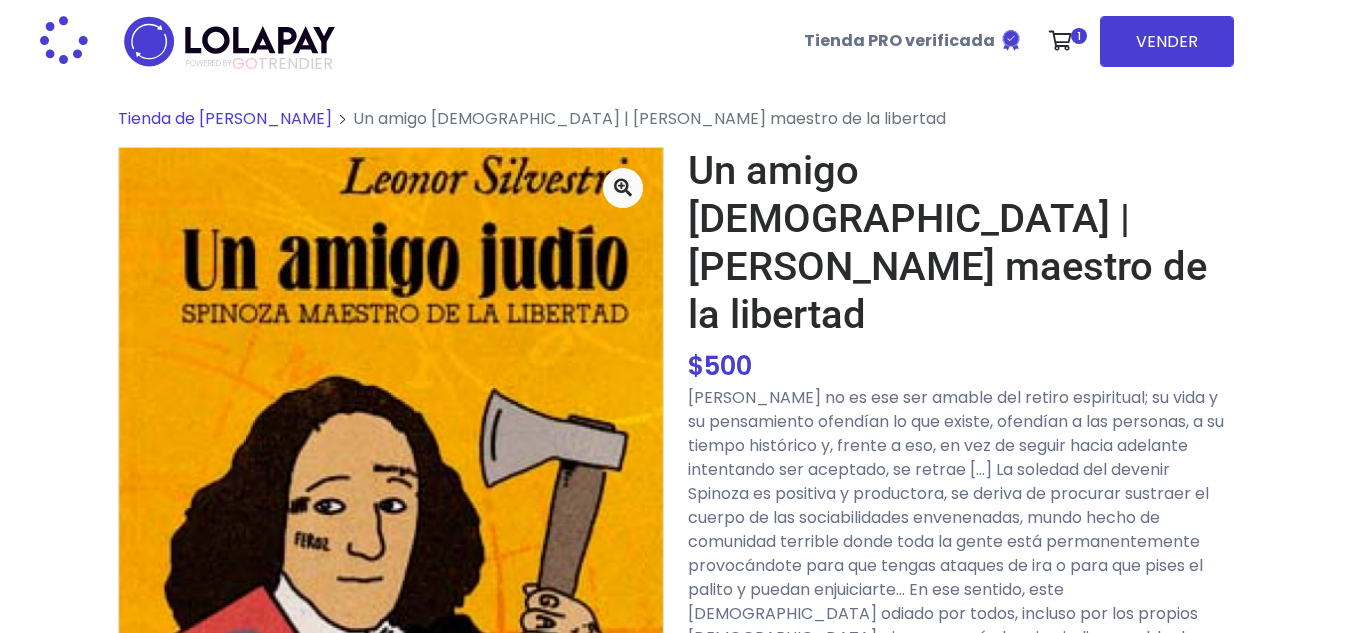 scroll, scrollTop: 0, scrollLeft: 0, axis: both 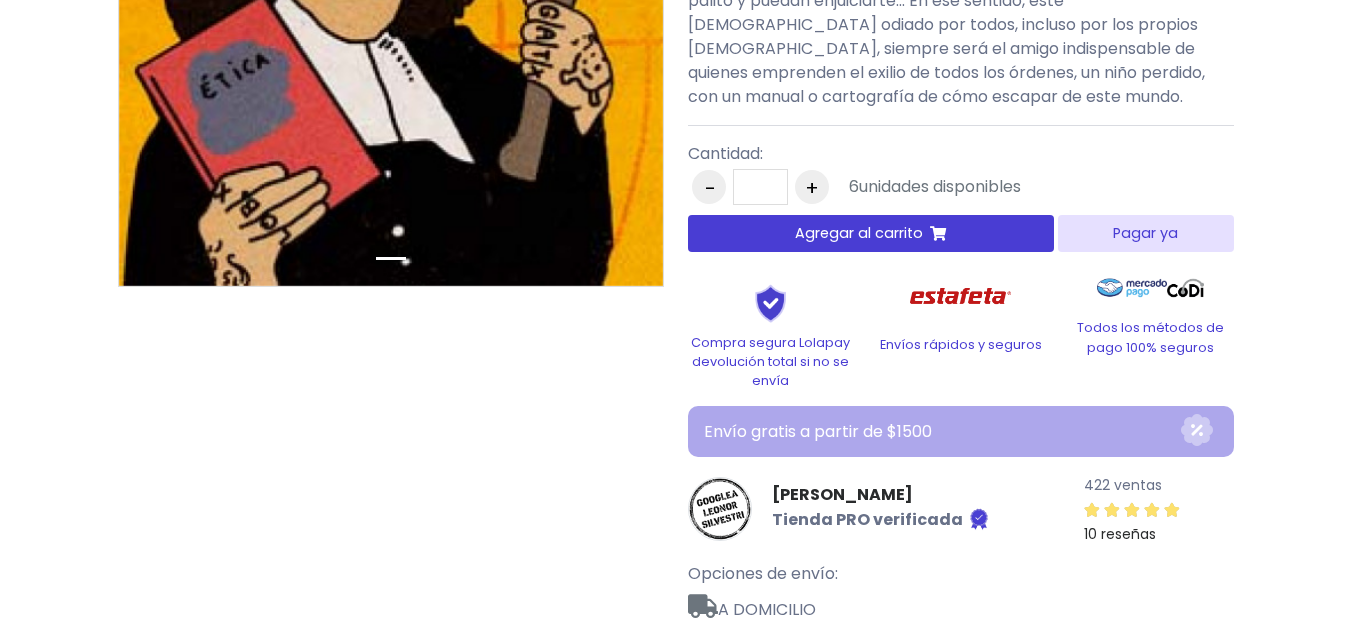 click on "Agregar al carrito" at bounding box center [859, 233] 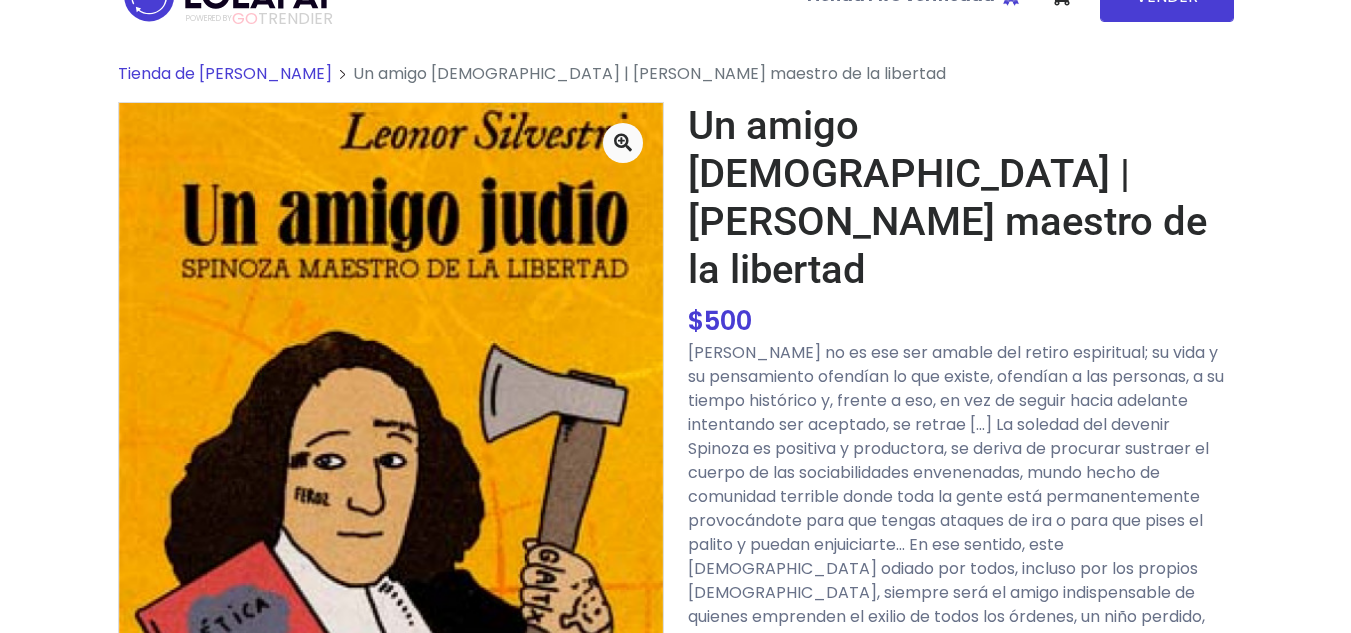 scroll, scrollTop: 11, scrollLeft: 0, axis: vertical 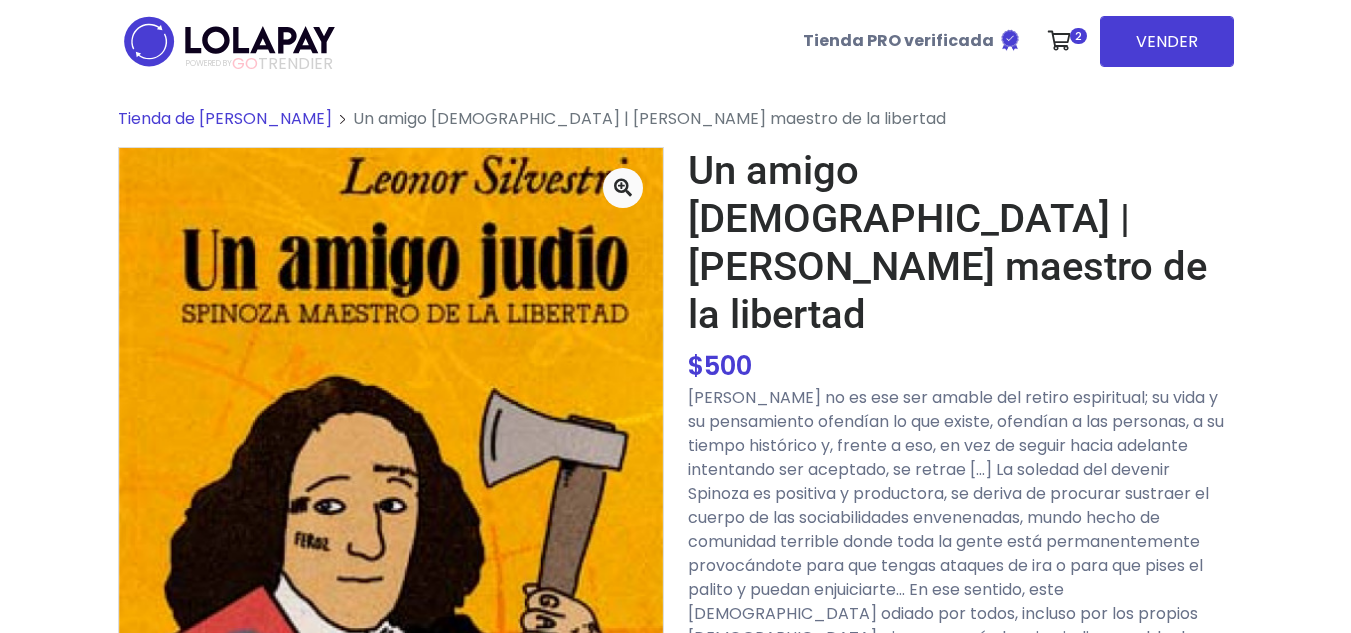 click on "Tienda de [PERSON_NAME]" at bounding box center (225, 118) 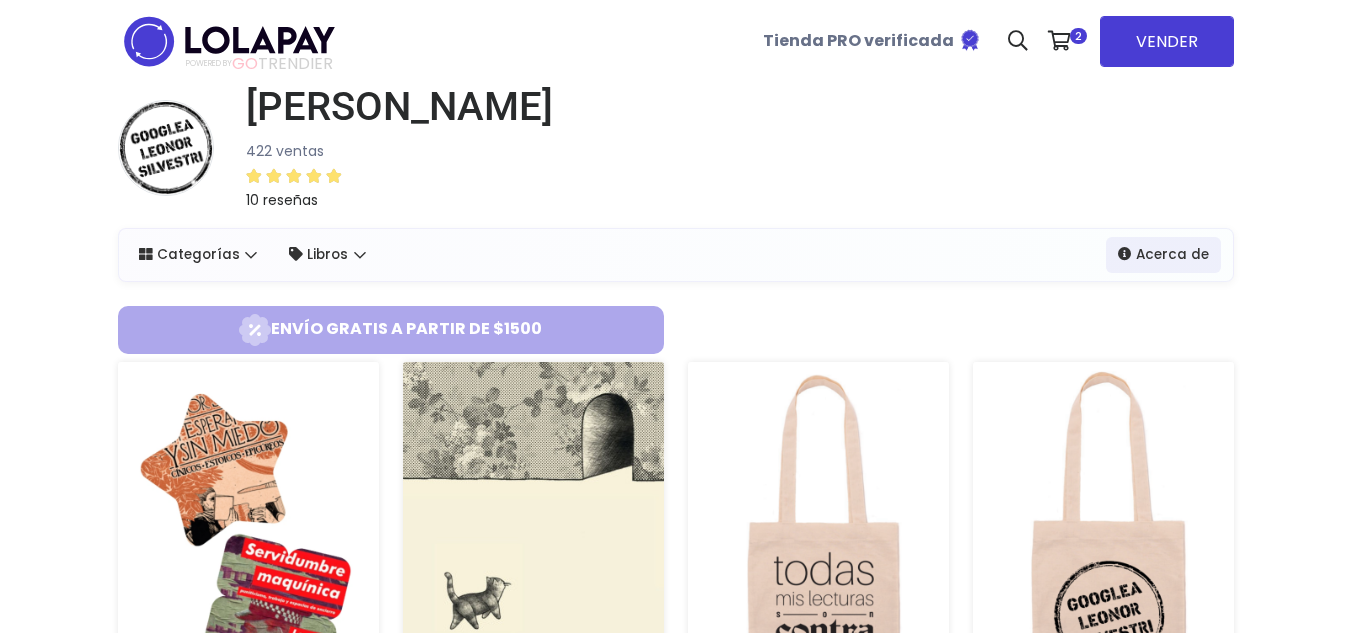 scroll, scrollTop: 0, scrollLeft: 0, axis: both 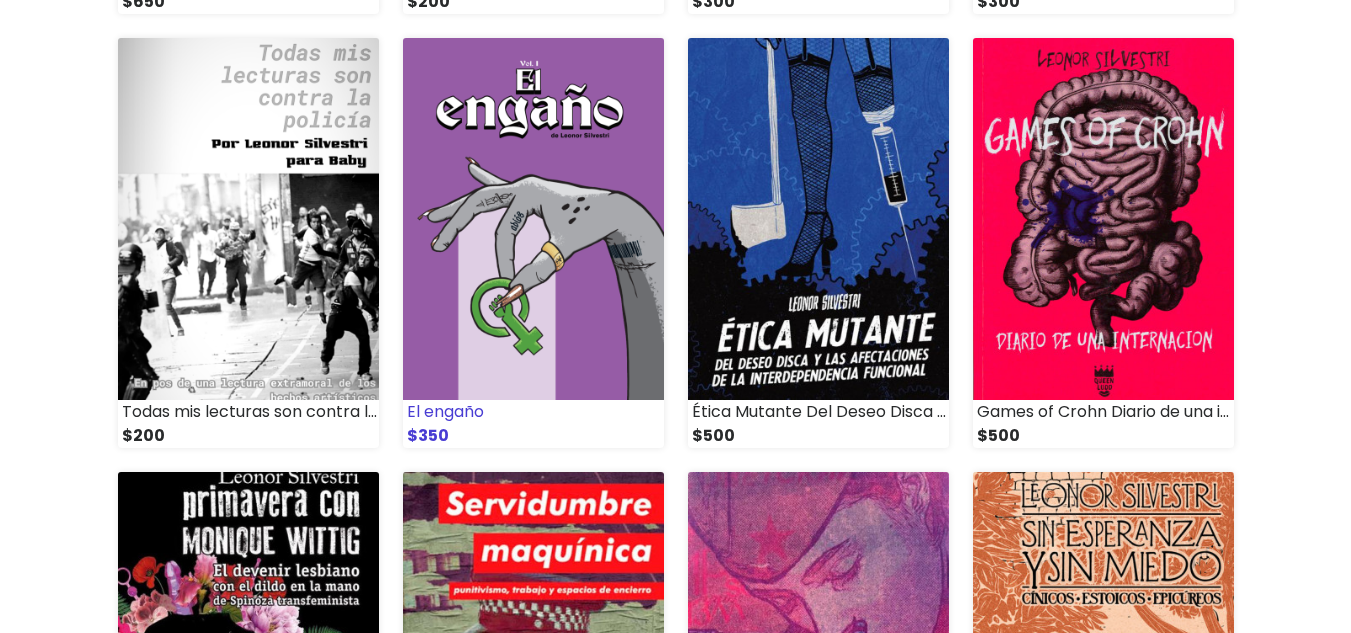 click at bounding box center (533, 219) 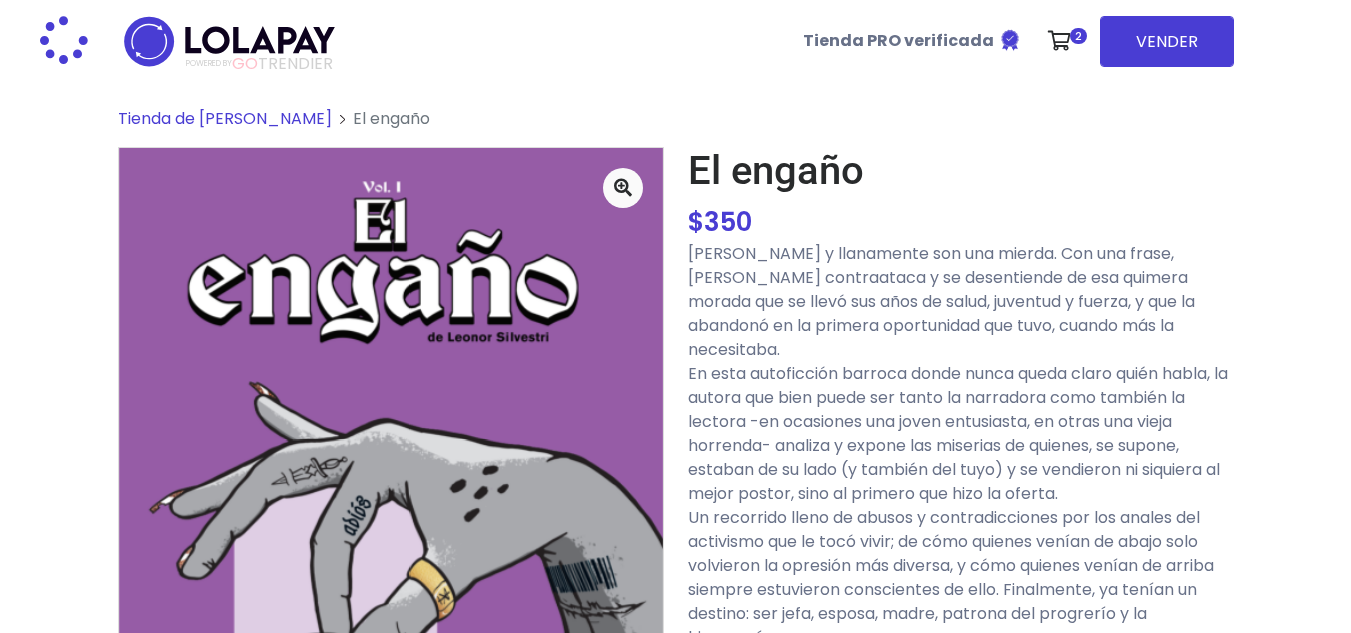 scroll, scrollTop: 0, scrollLeft: 0, axis: both 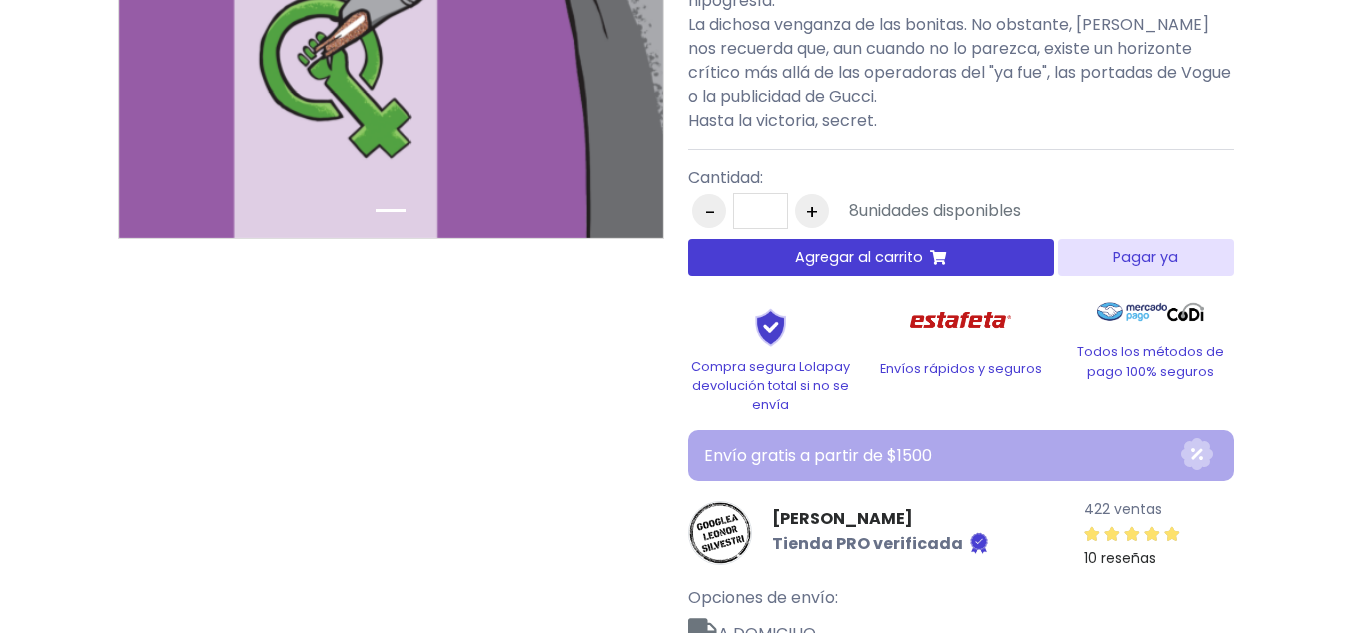 click at bounding box center [938, 258] 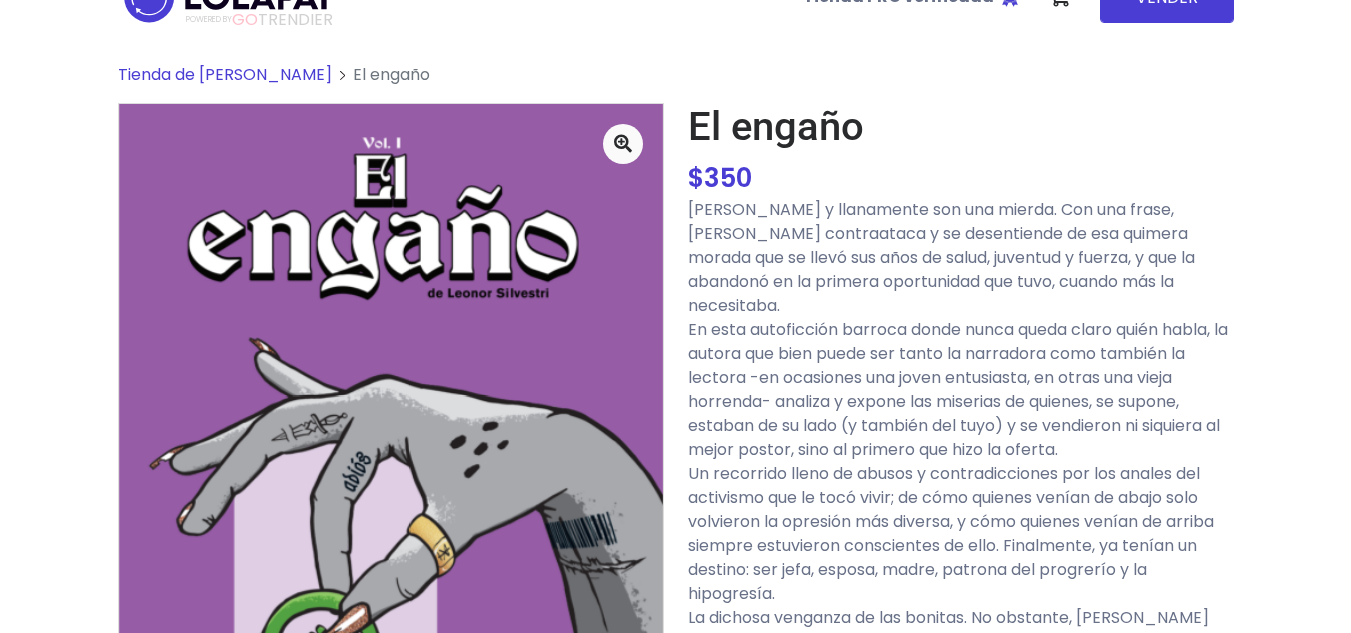 scroll, scrollTop: 11, scrollLeft: 0, axis: vertical 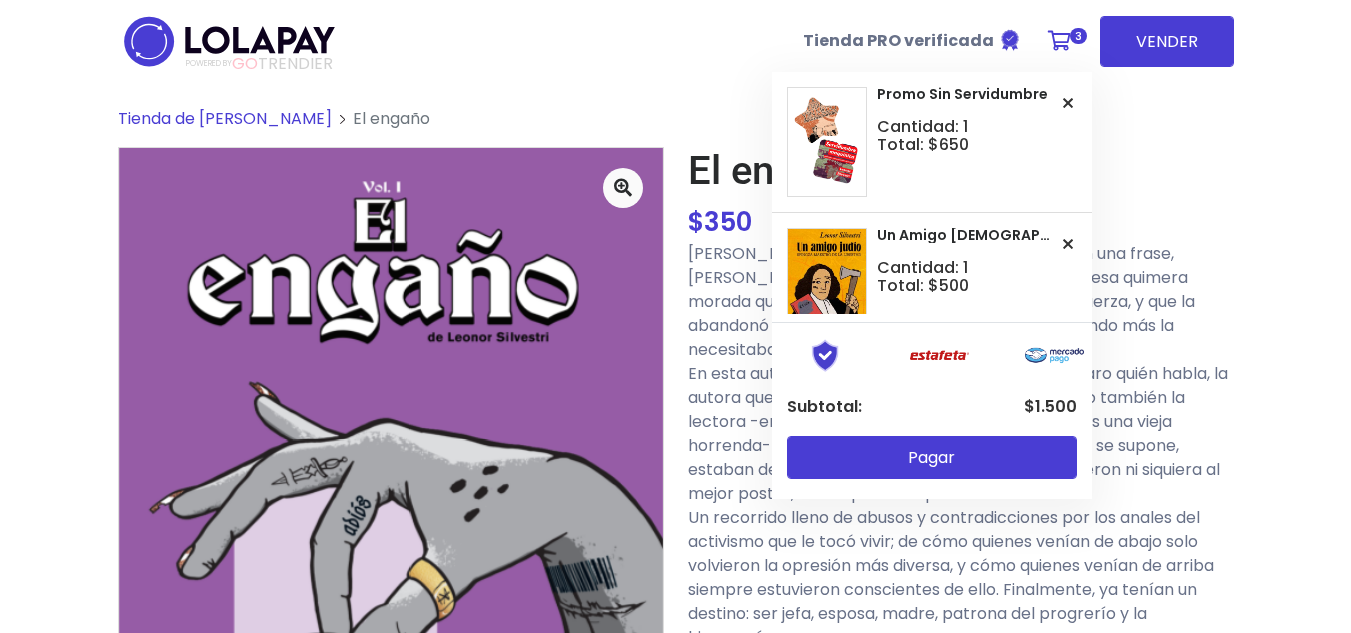 click at bounding box center (1059, 41) 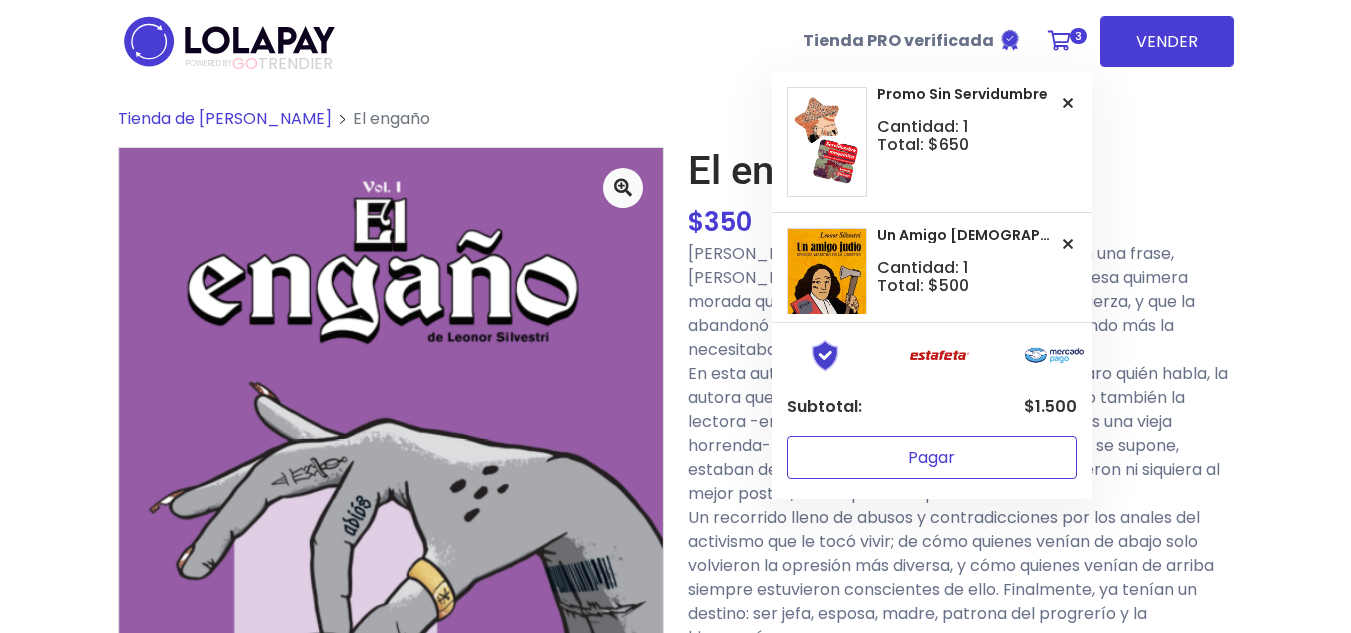 click on "Pagar" at bounding box center [932, 457] 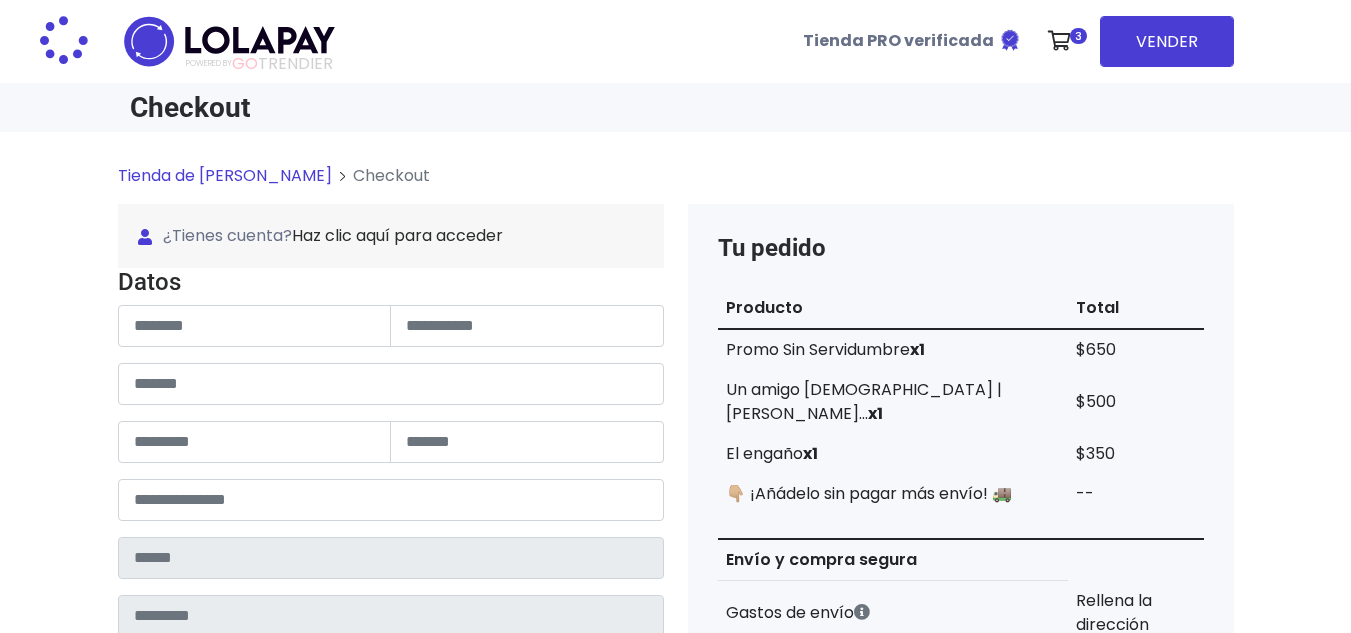 scroll, scrollTop: 0, scrollLeft: 0, axis: both 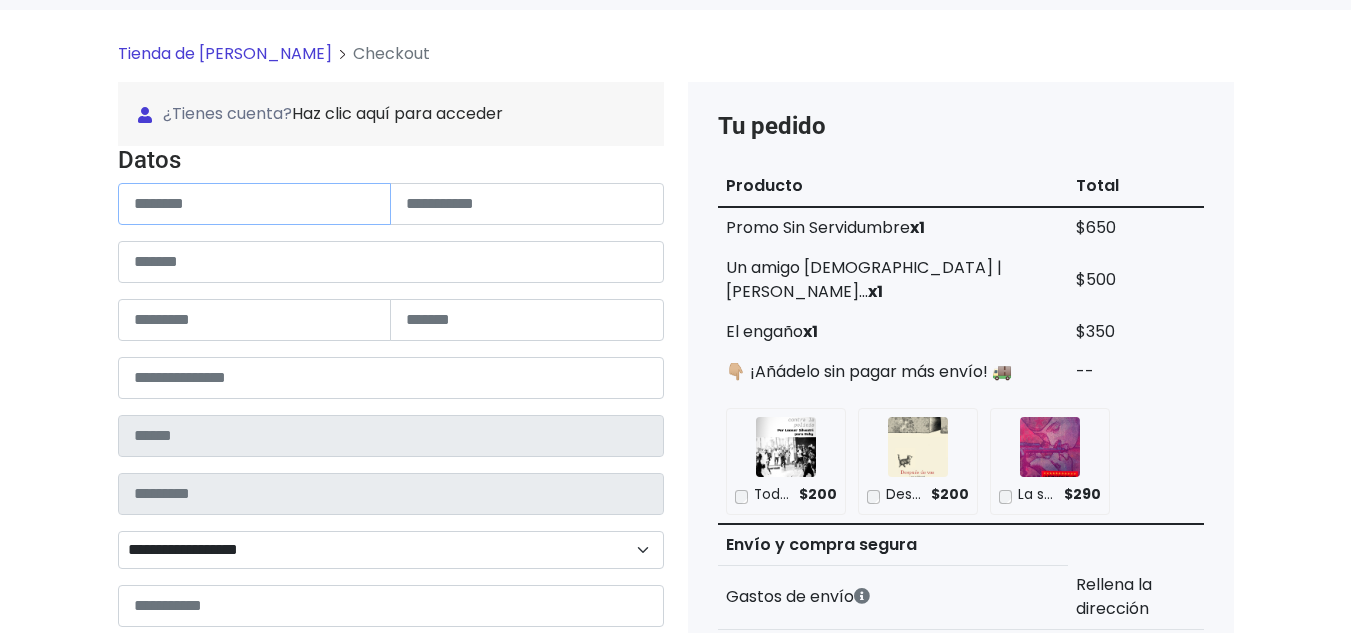 click at bounding box center [255, 204] 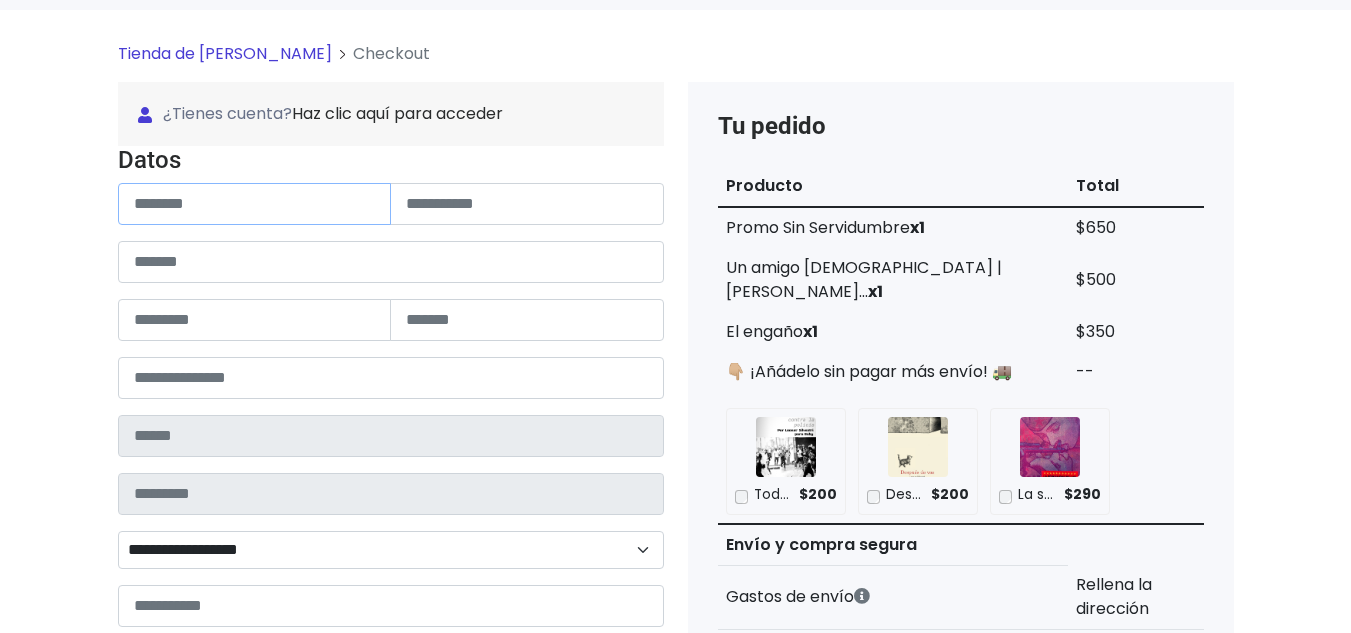type on "****" 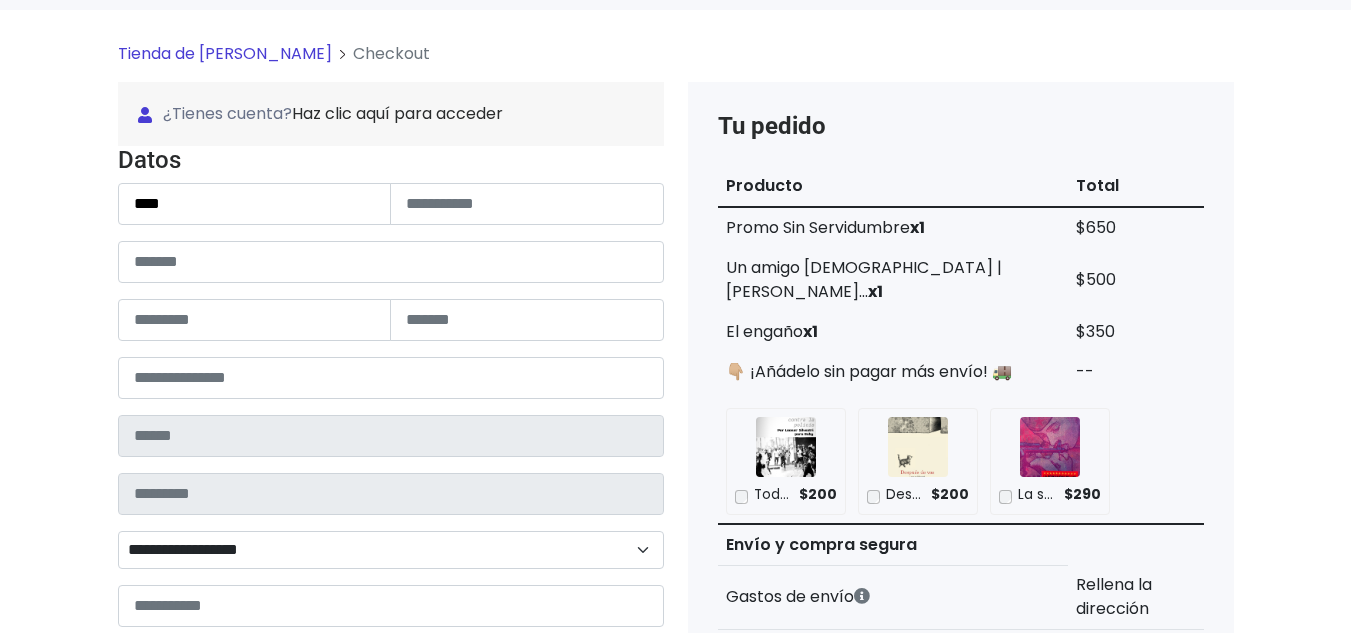 click on "Datos
Información de Estafeta
Este CP es Ocurre Forzoso para Estafeta , por lo tanto es  responsabilidad del comprador hacer seguimiento del pedido y recogerlo en sucursal . No se hace devolución del costo de envío si el pedido regresa a remitente.
📦 ¿Dónde lo tengo que recoger?
Con tu número de seguimiento podrás ingresar al sitio de Estafeta para rastrearlo, una vez en sucursal se indicará la dirección exacta de recolección. Será una sucursal cercana a tu domicilio.
📦 ¿Cómo obtengo mi número de seguimiento?
Después de tu compra te llegará un correo con el número de seguimiento y link Estafeta.
📦 ¿Cómo sé cuándo llegará?
📦 ¿Cuánto tiempo tengo para recogerlo y qué necesito?" at bounding box center [391, 475] 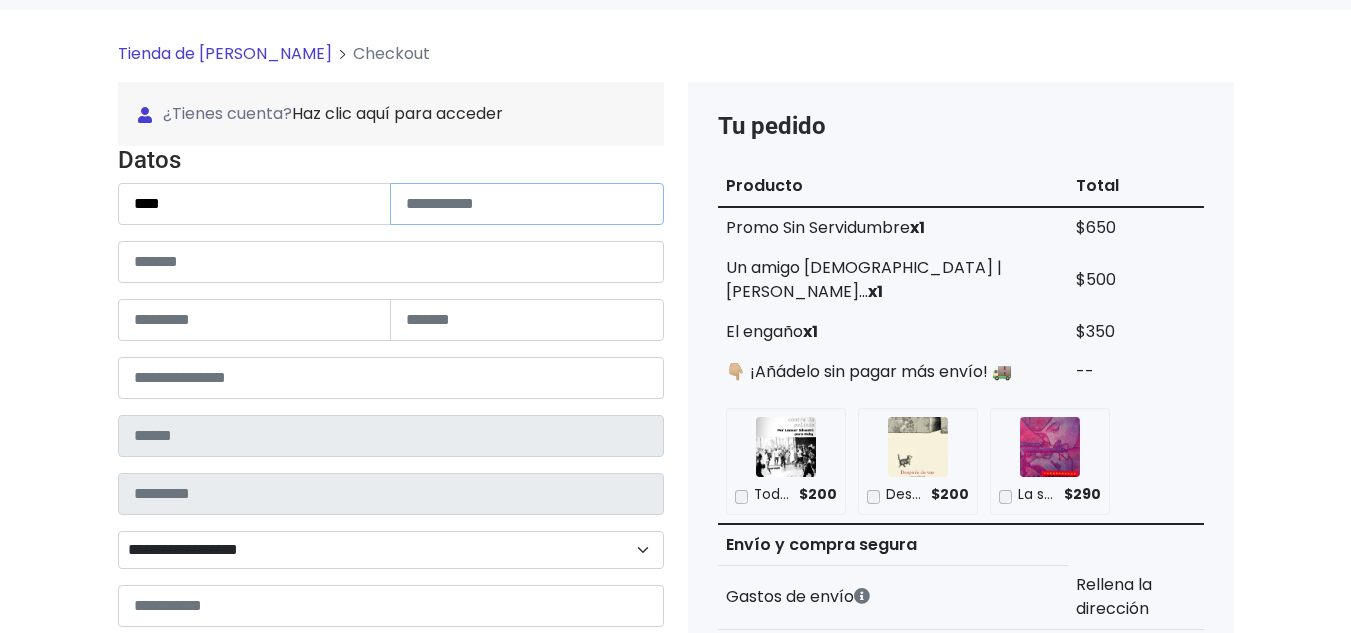 click at bounding box center (527, 204) 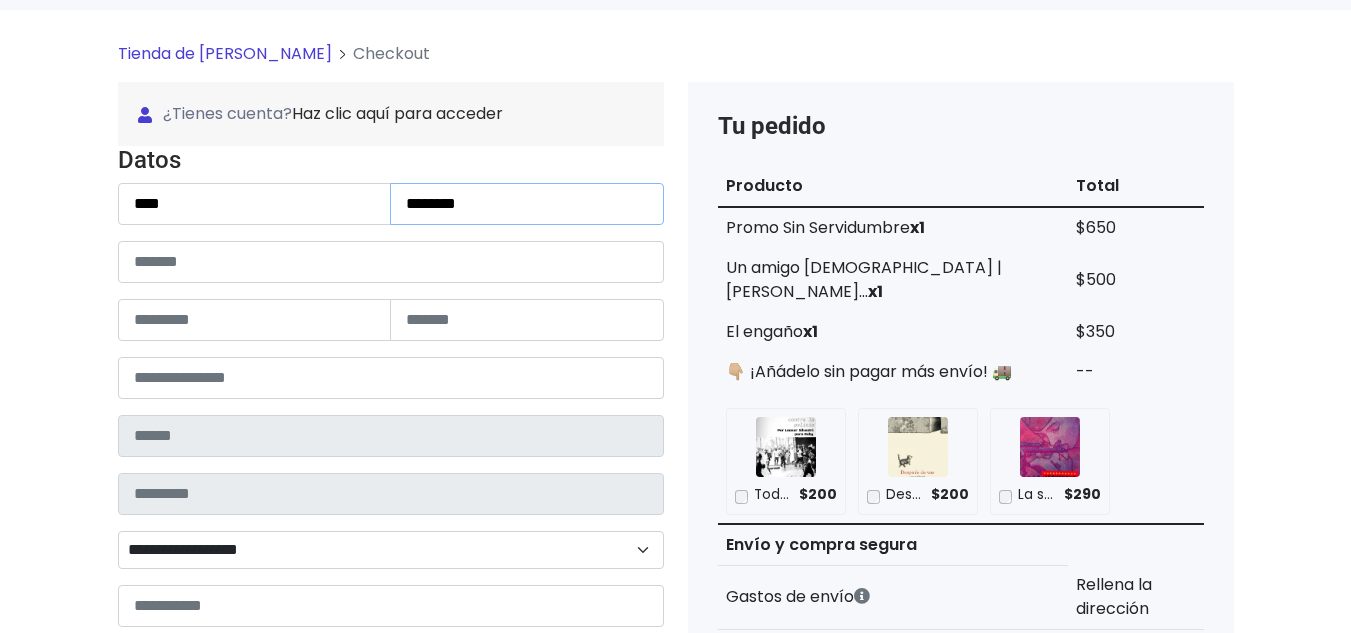 type on "*******" 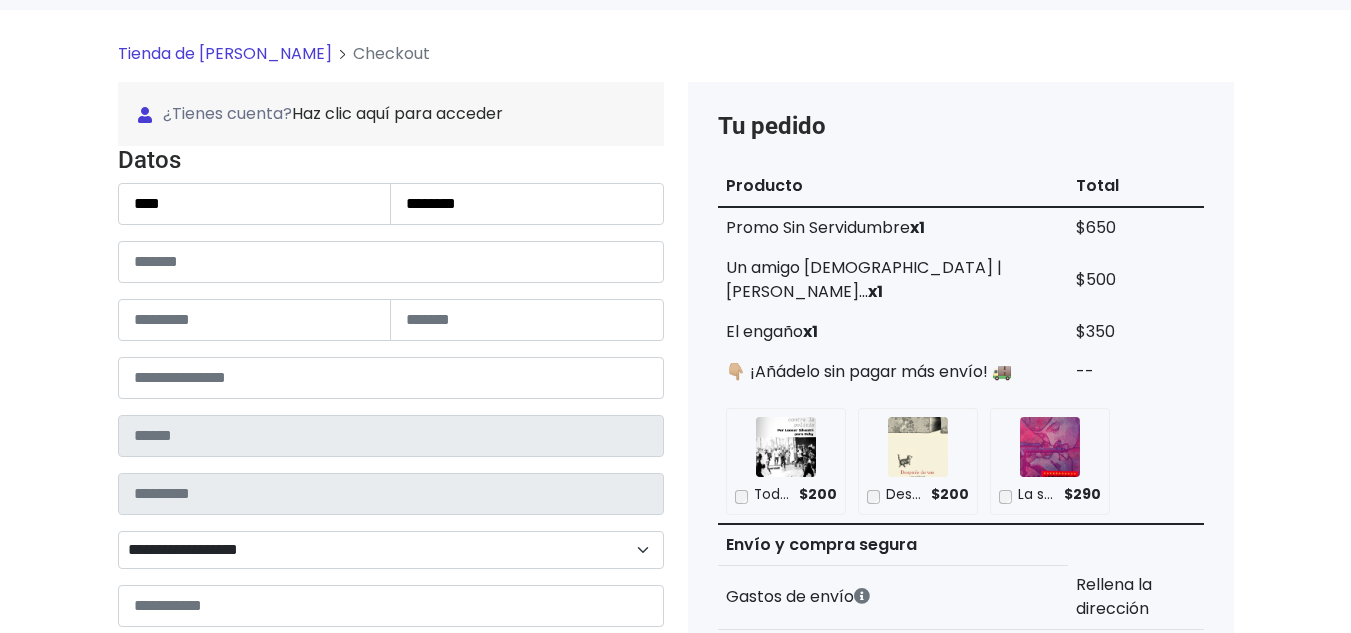click on "**********" at bounding box center [391, 434] 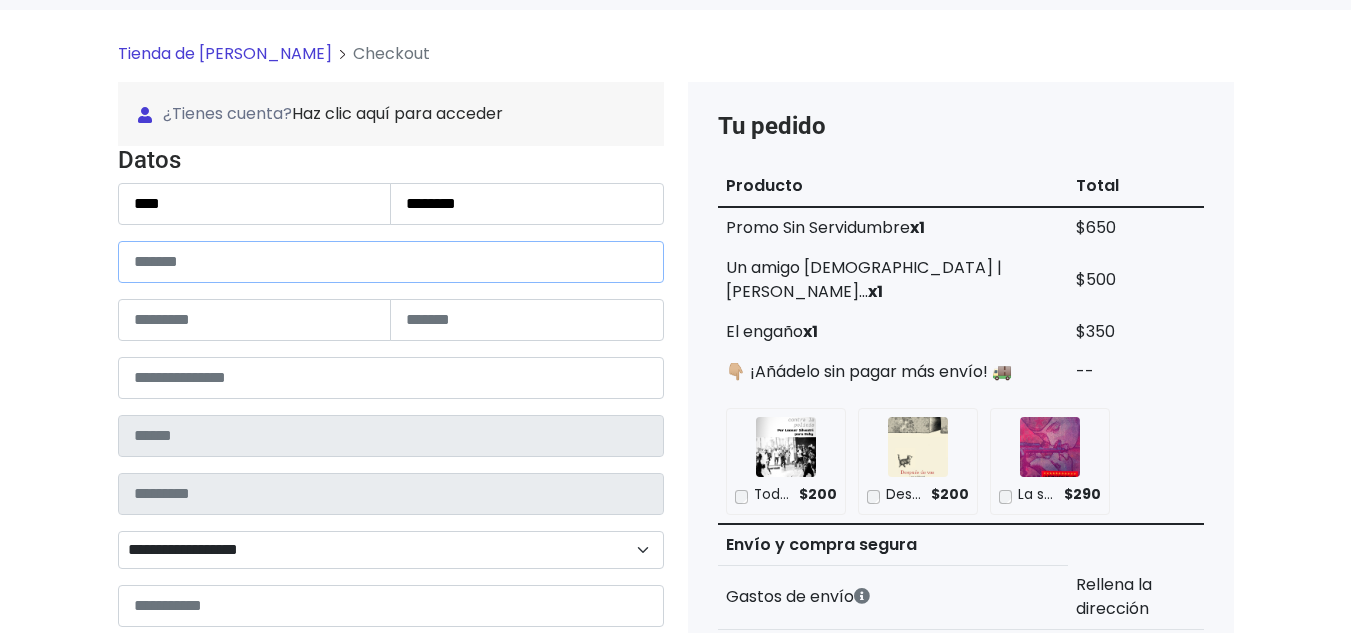 click at bounding box center (391, 262) 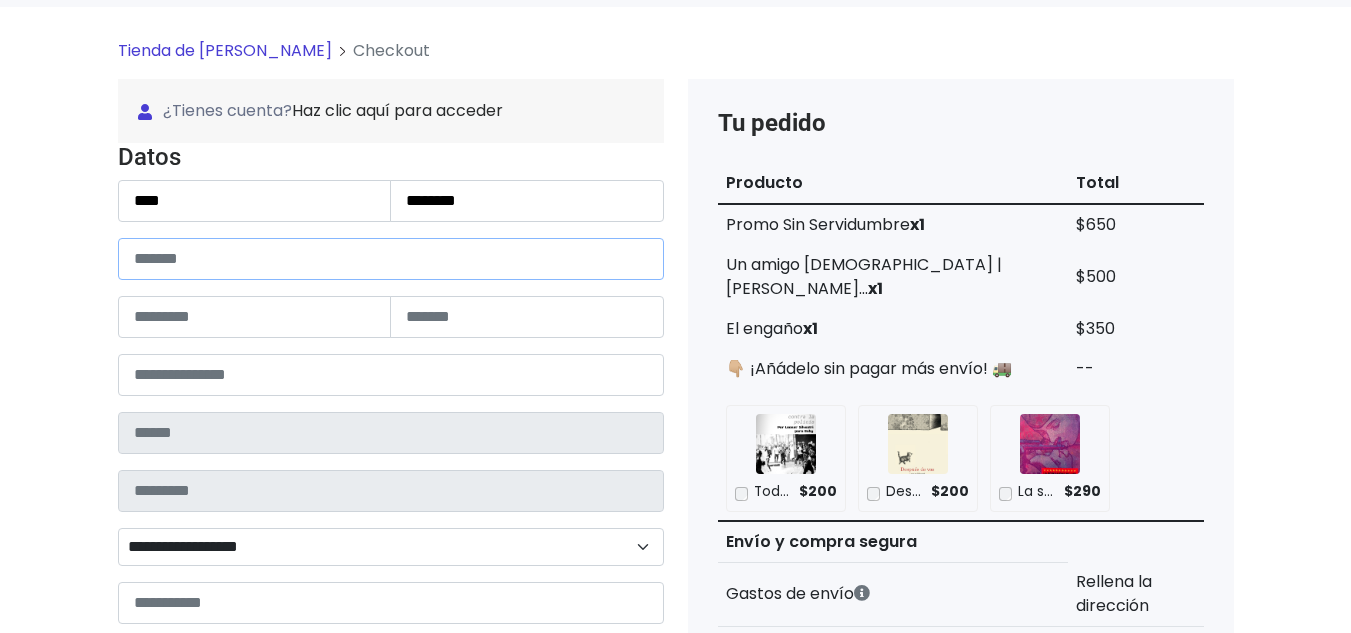 scroll, scrollTop: 90, scrollLeft: 0, axis: vertical 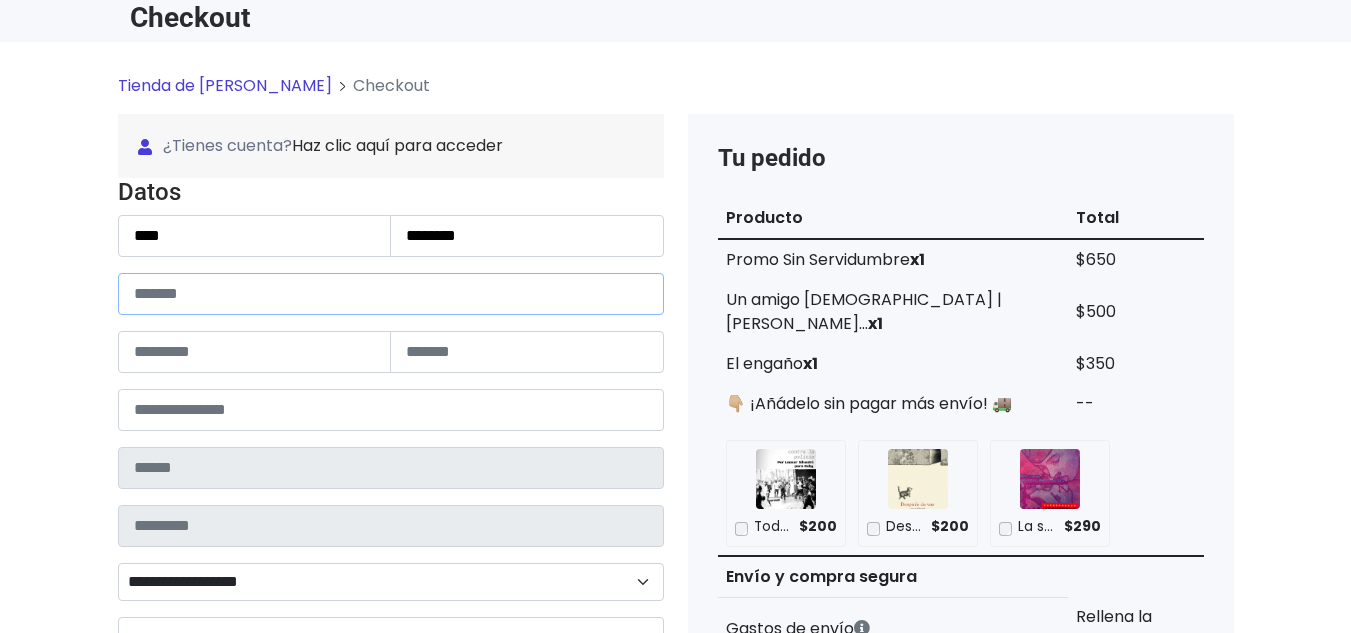 click at bounding box center [391, 294] 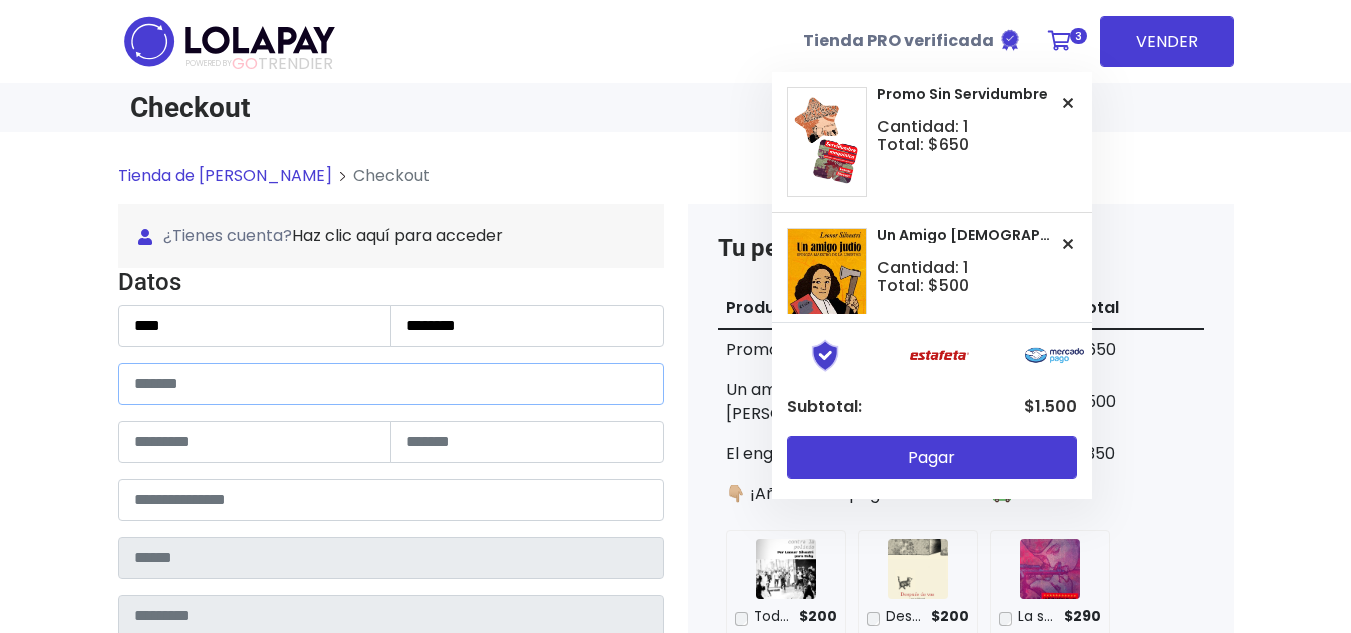scroll, scrollTop: 180, scrollLeft: 0, axis: vertical 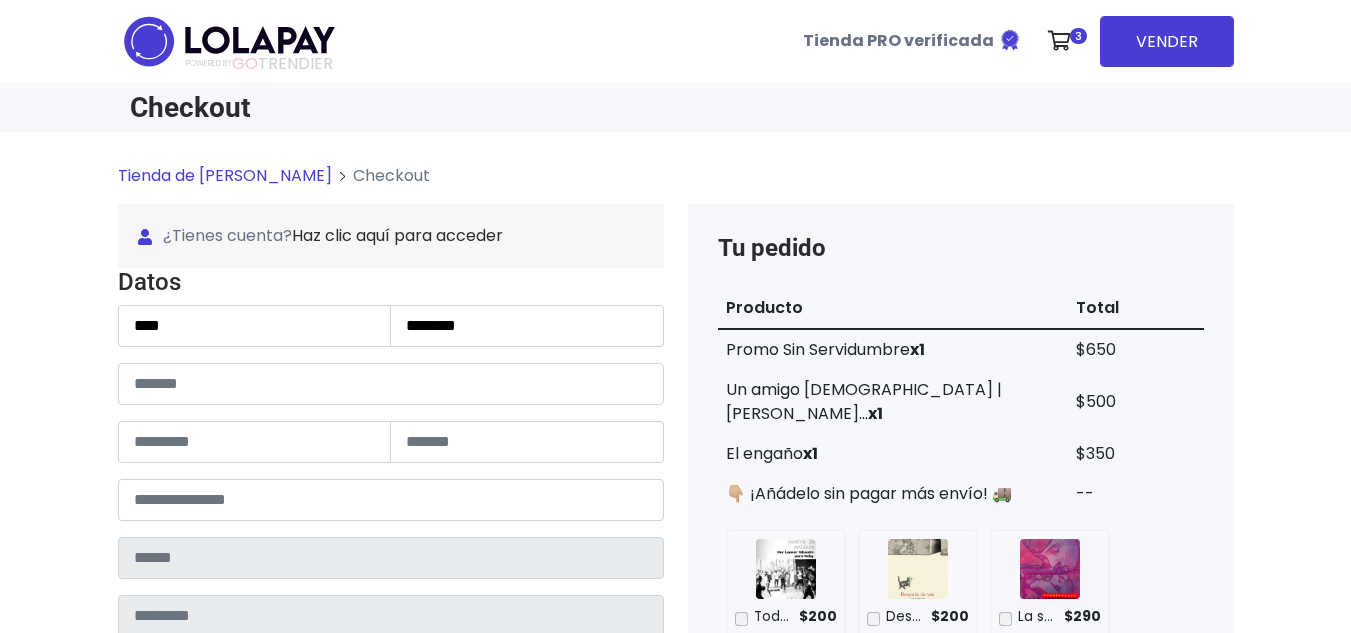 click on "Tienda de didjazaa" at bounding box center (225, 175) 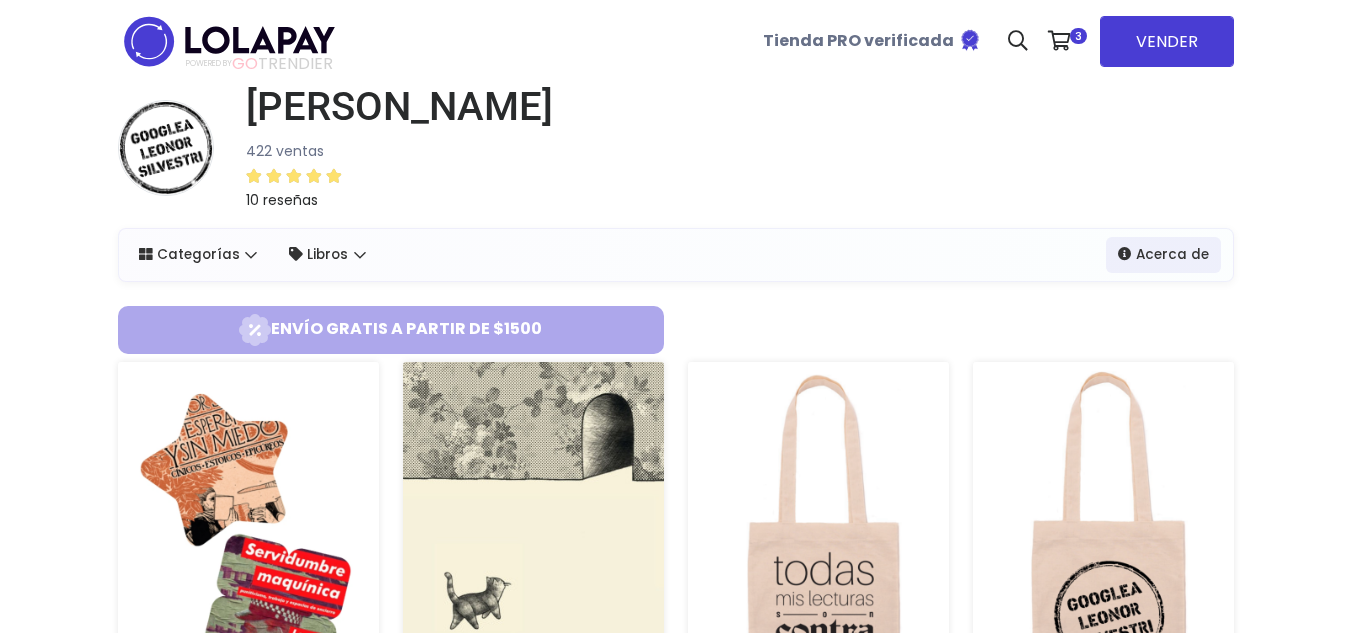 scroll, scrollTop: 0, scrollLeft: 0, axis: both 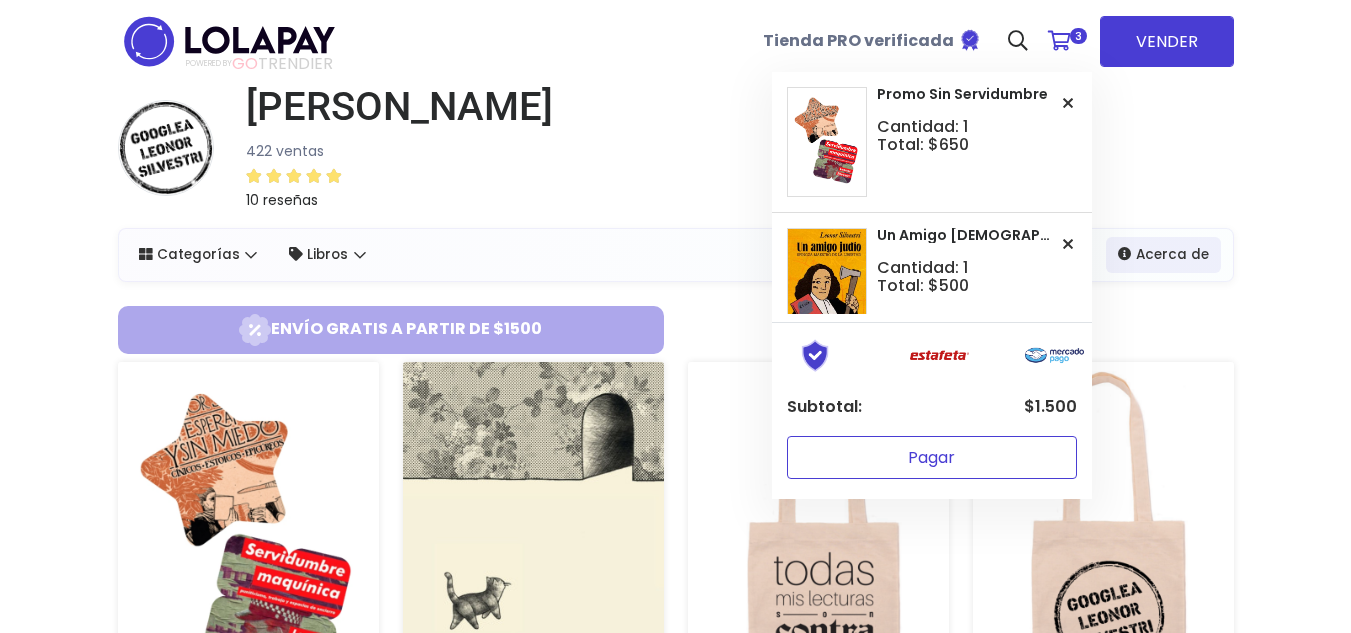 click on "Pagar" at bounding box center [932, 457] 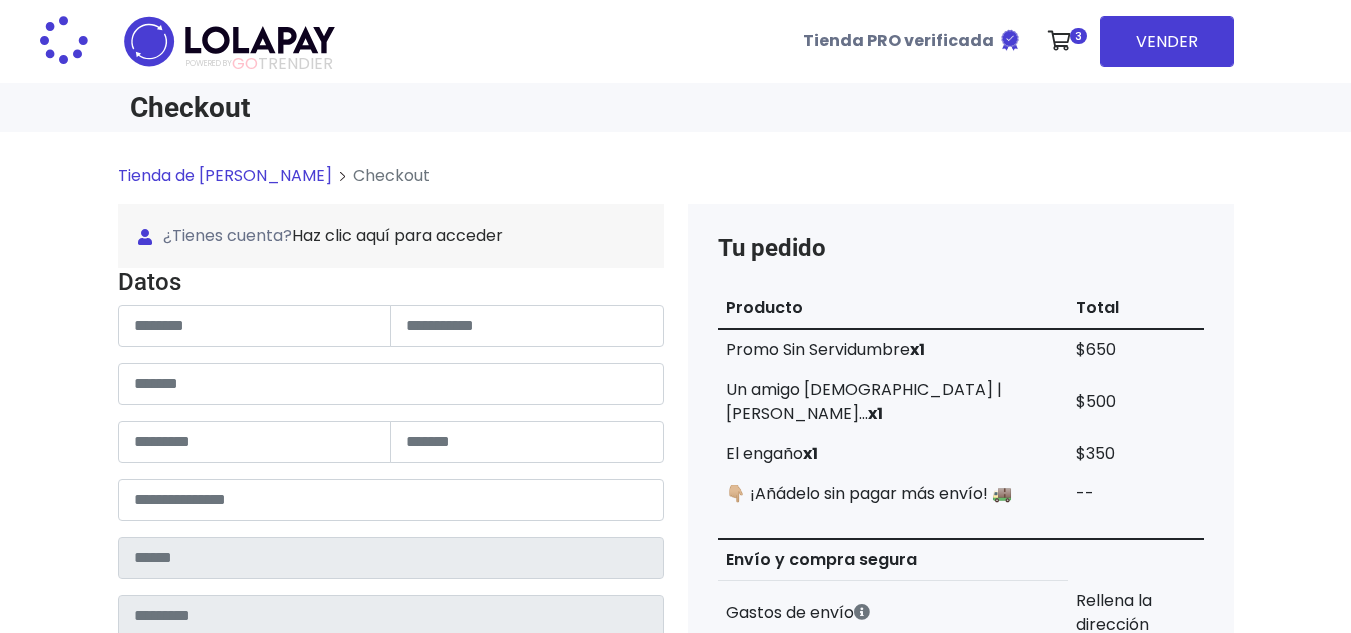 scroll, scrollTop: 0, scrollLeft: 0, axis: both 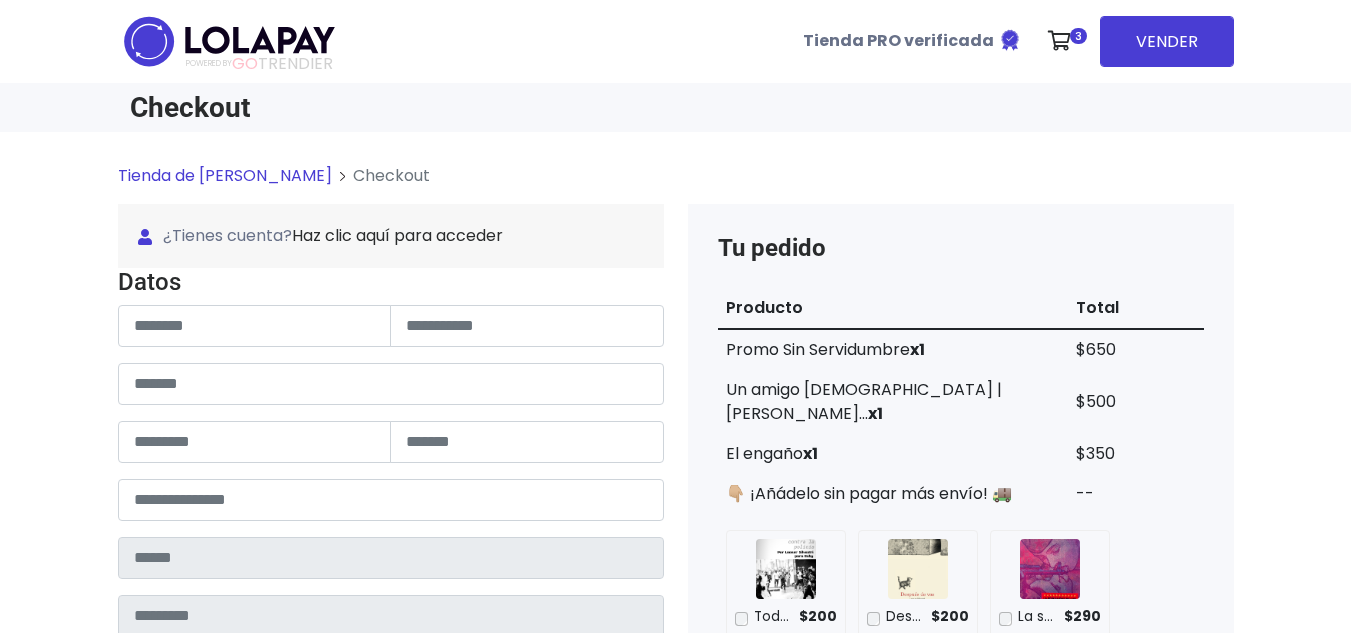click on "Tienda de [PERSON_NAME]" at bounding box center [225, 175] 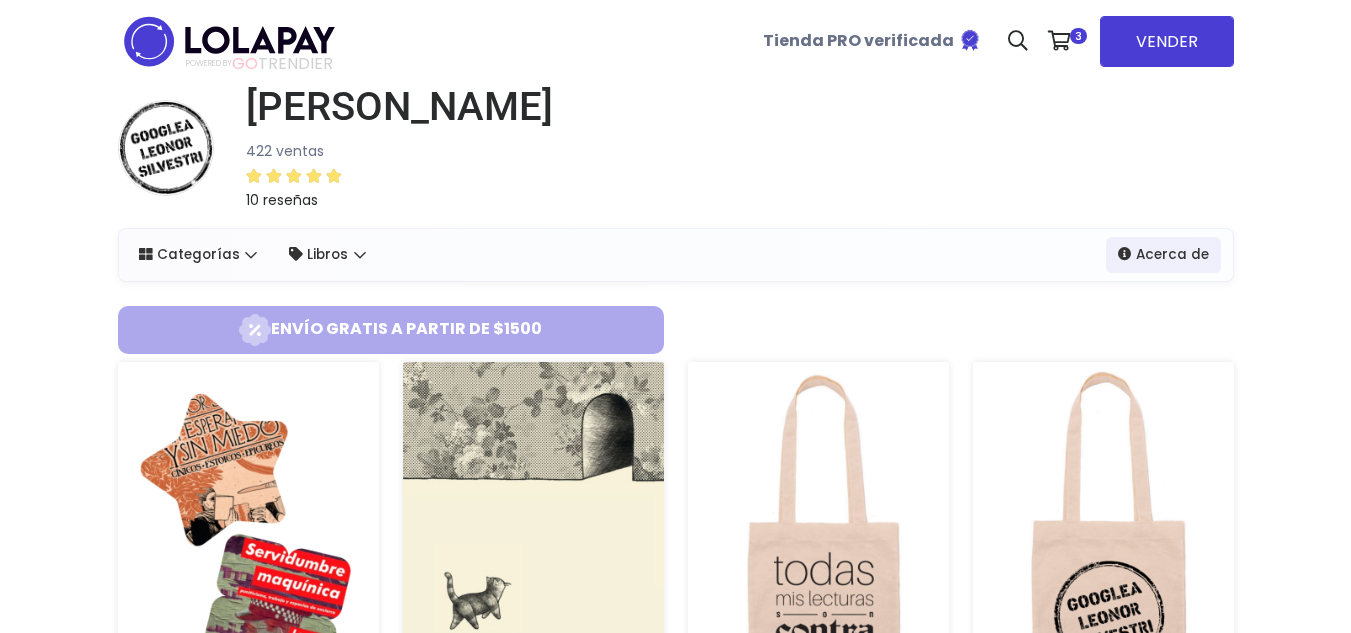 scroll, scrollTop: 0, scrollLeft: 0, axis: both 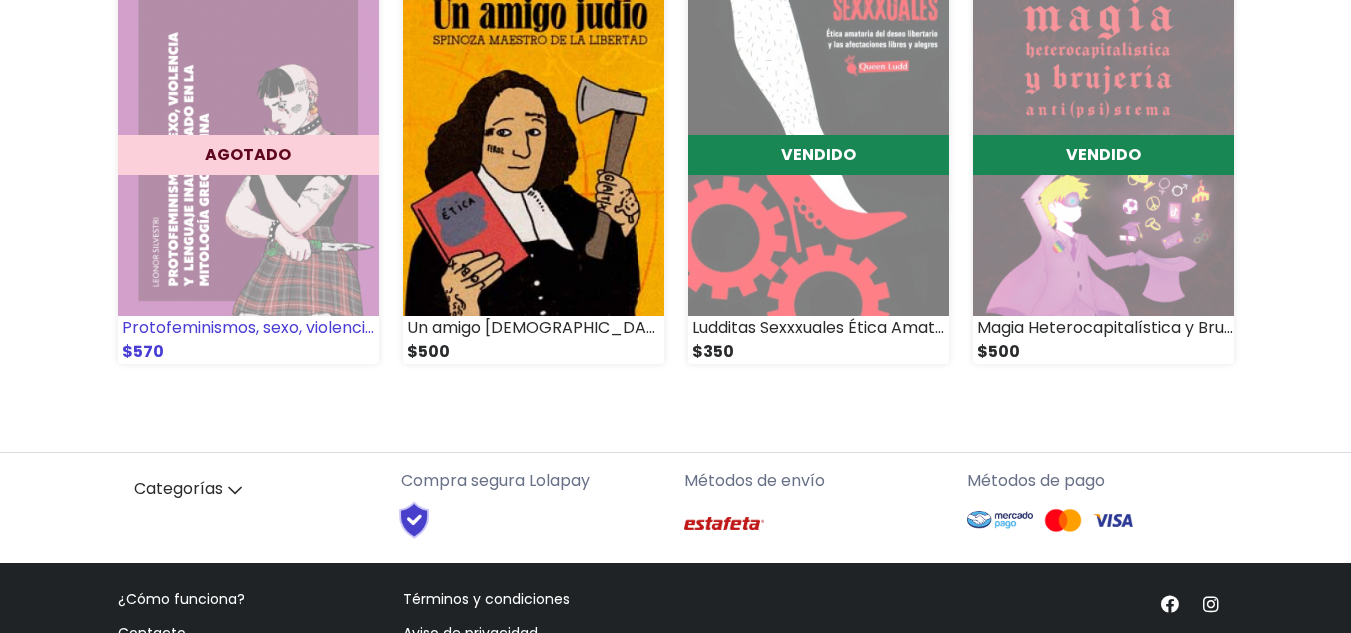 click on "Protofeminismos, sexo, violencia y lenguaje inapropiado en la mitología grecolatina" at bounding box center (248, 328) 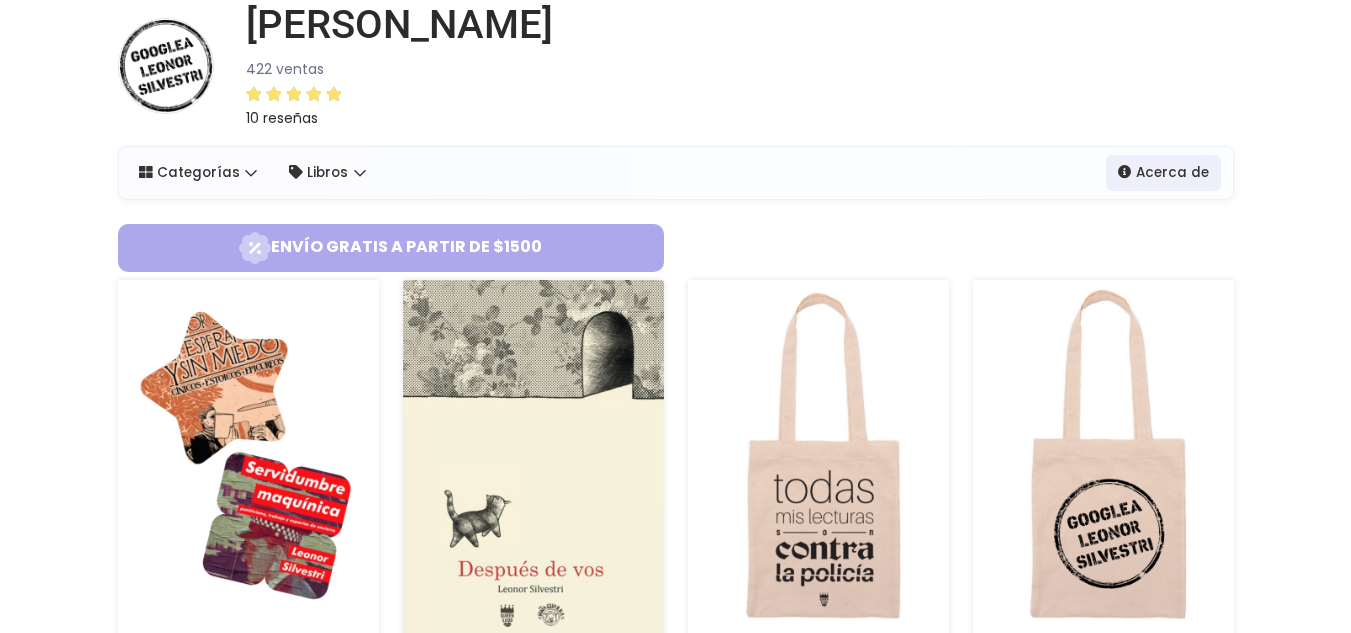 scroll, scrollTop: 0, scrollLeft: 0, axis: both 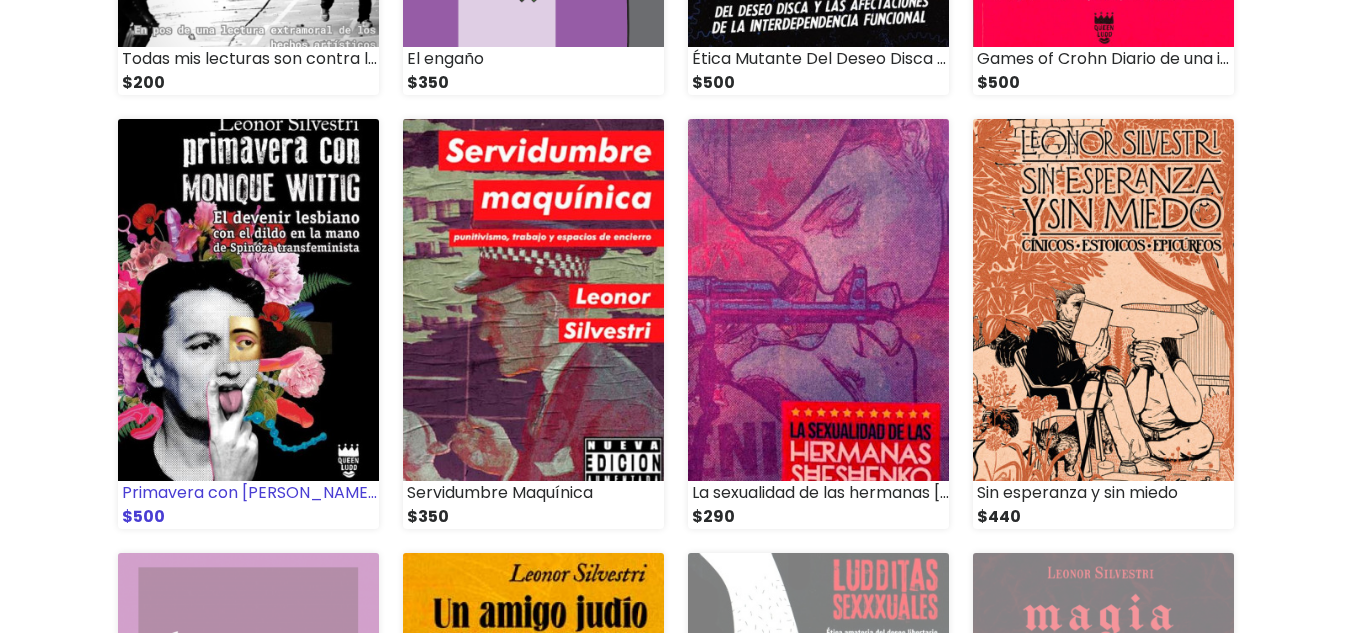 click at bounding box center (248, 300) 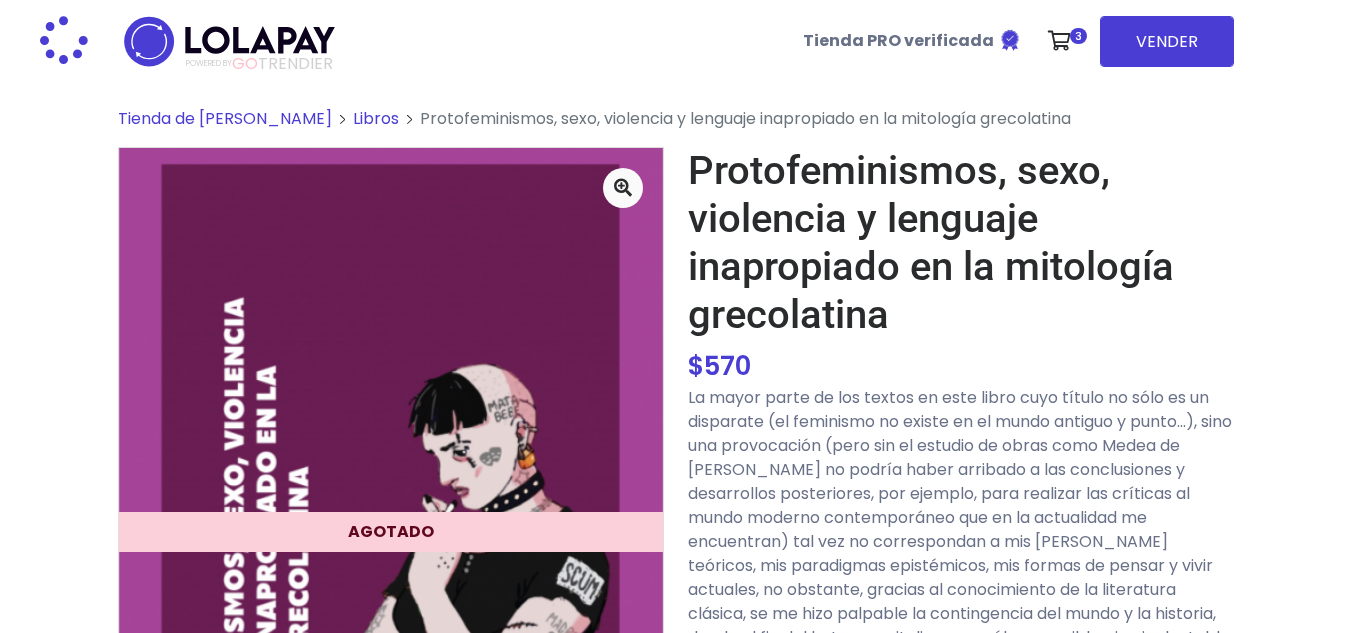 scroll, scrollTop: 0, scrollLeft: 0, axis: both 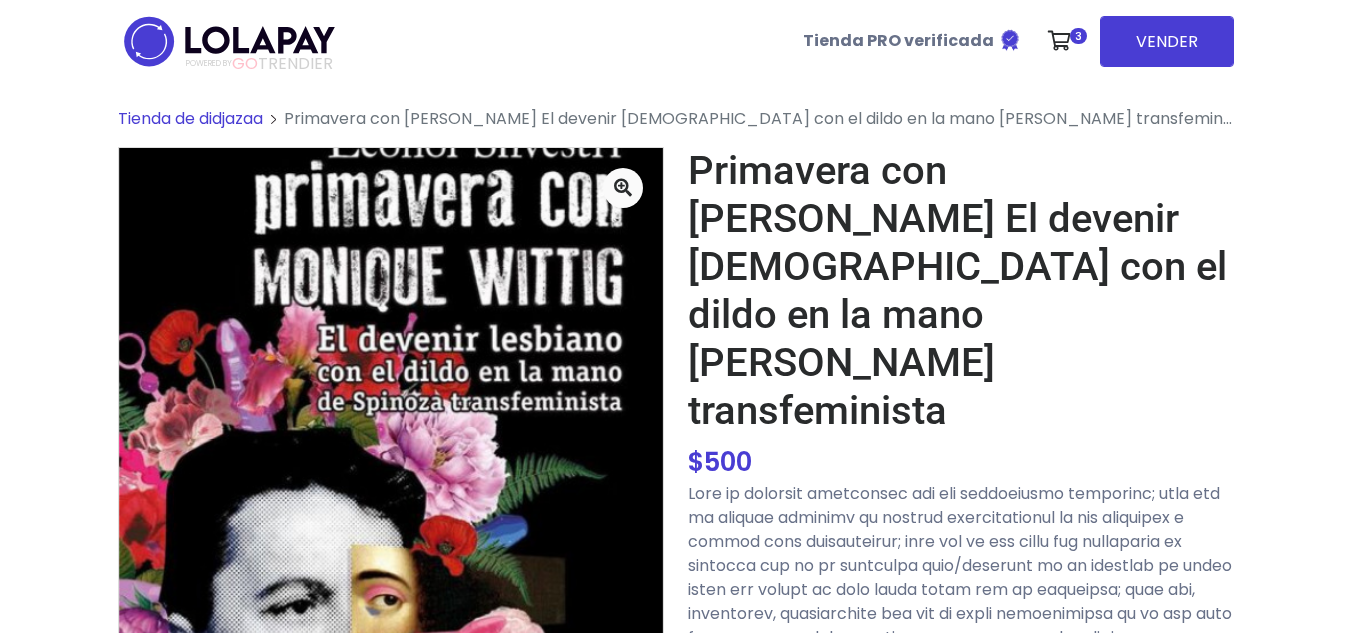 click on "Tienda de didjazaa" at bounding box center [190, 118] 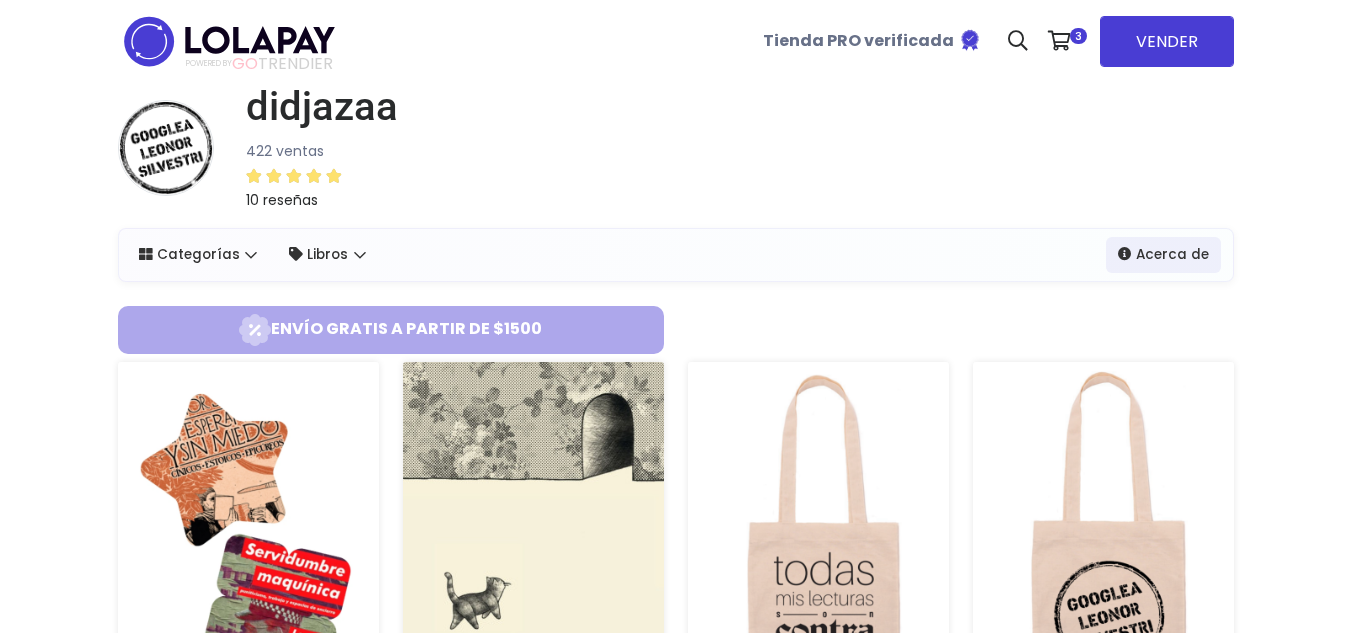 scroll, scrollTop: 0, scrollLeft: 0, axis: both 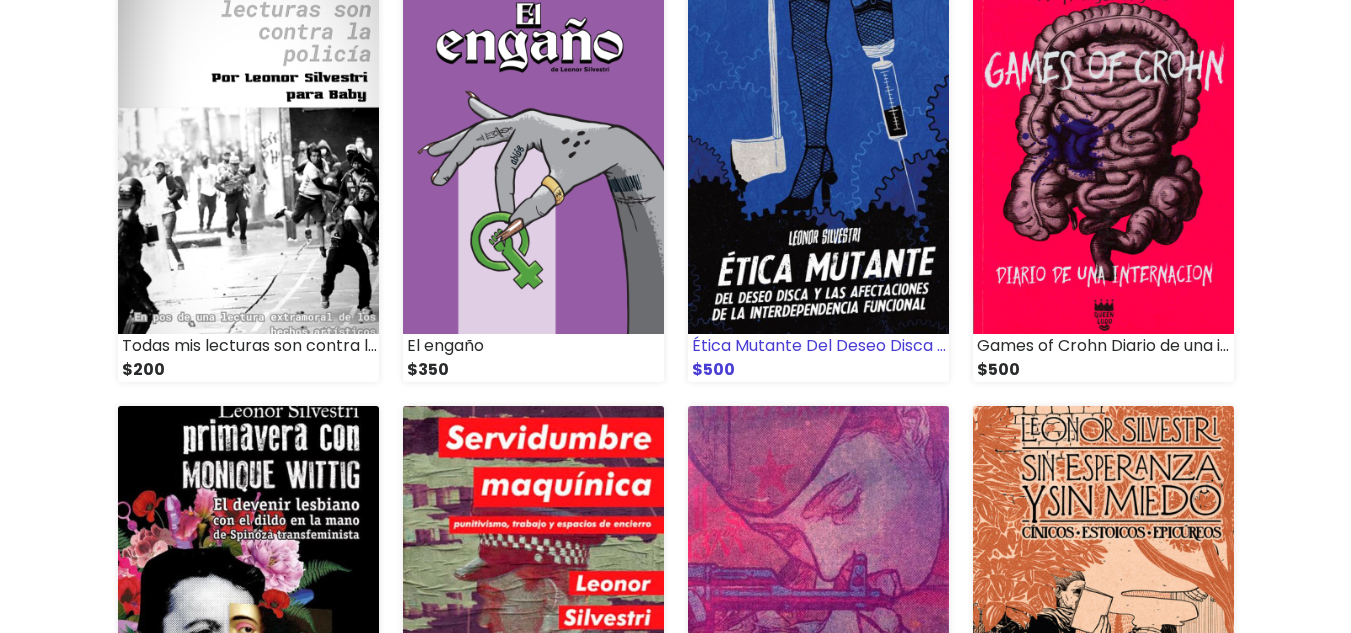 click at bounding box center [818, 153] 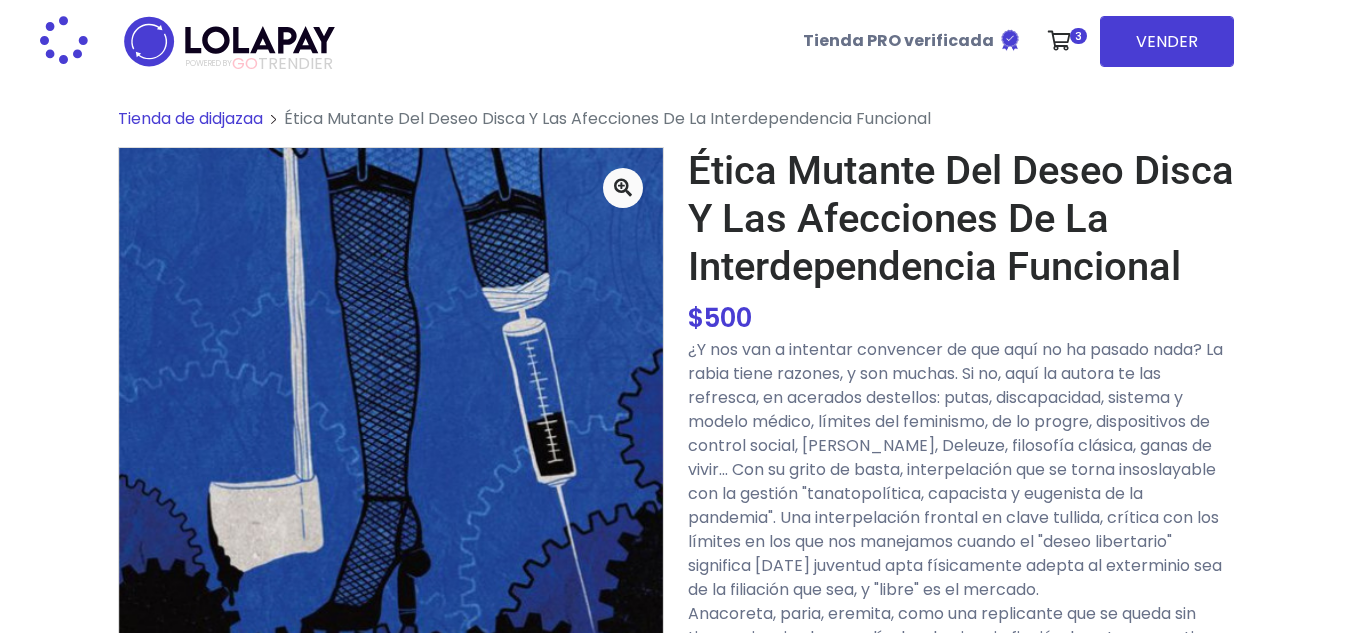 scroll, scrollTop: 0, scrollLeft: 0, axis: both 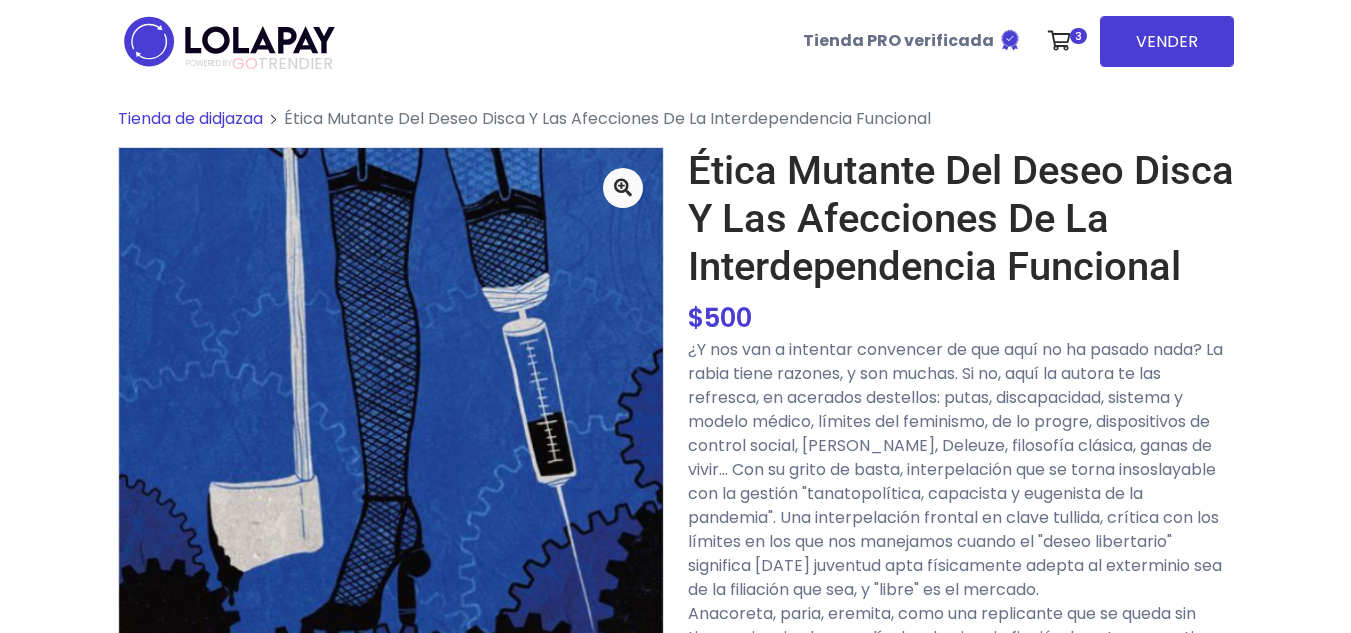 click on "Tienda de didjazaa" at bounding box center (190, 118) 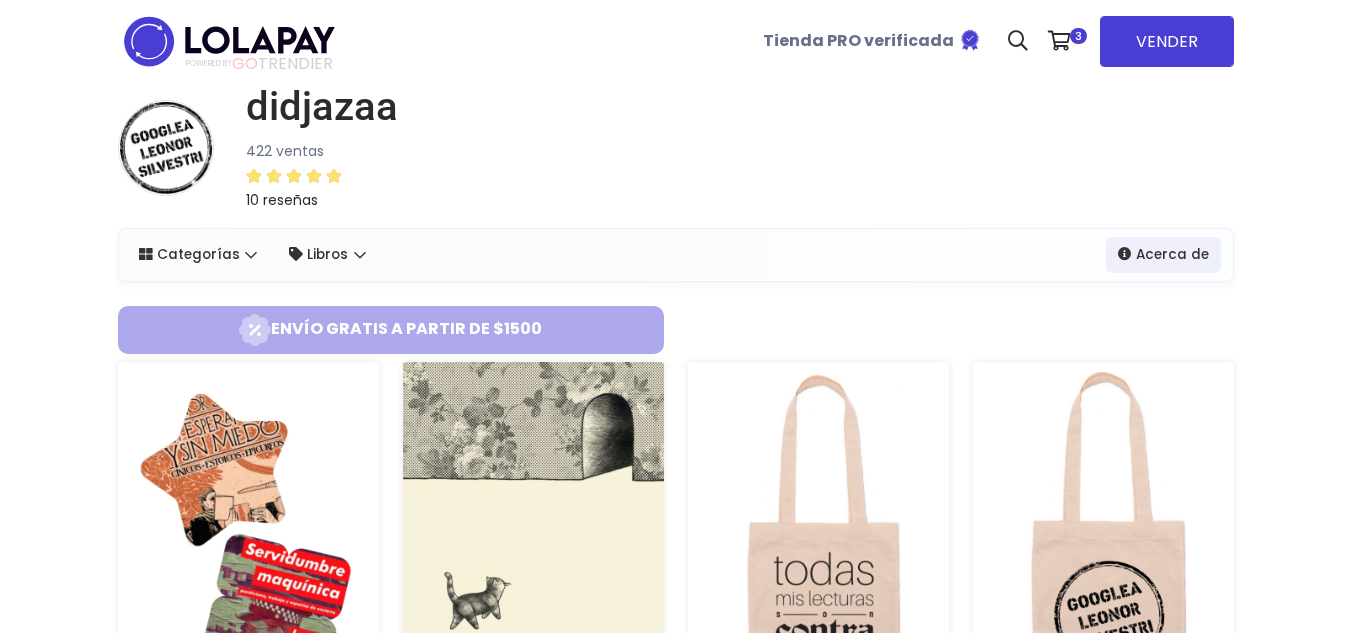scroll, scrollTop: 0, scrollLeft: 0, axis: both 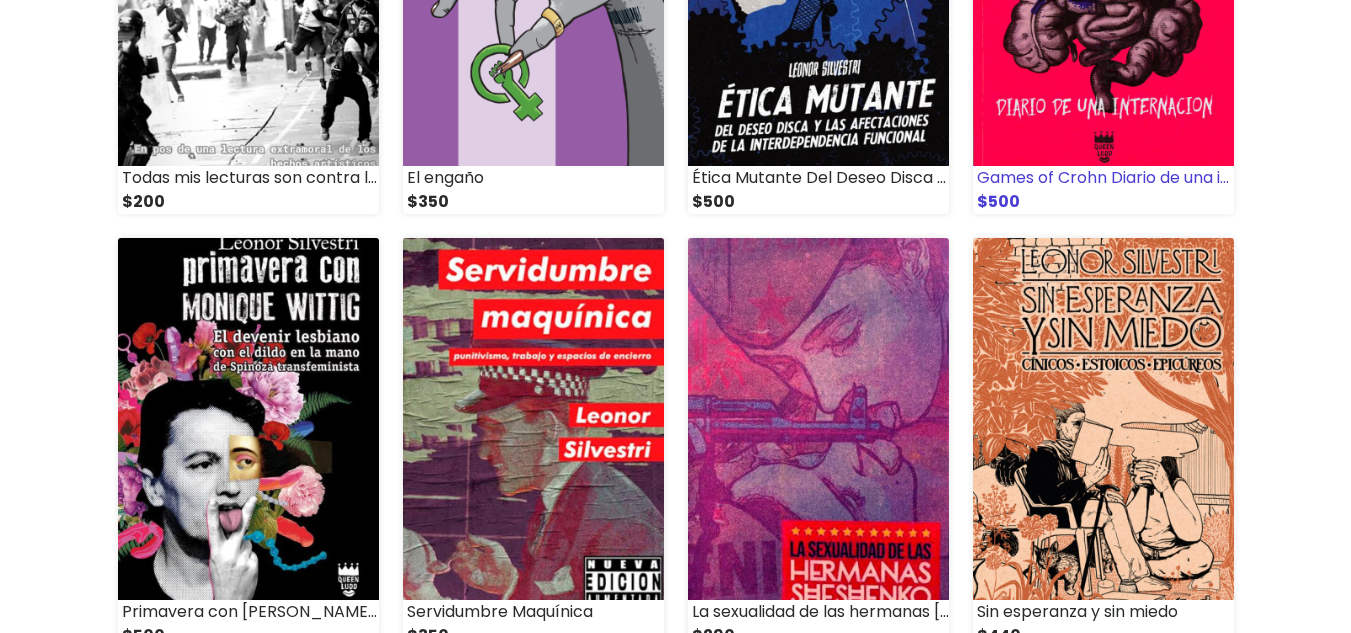 click at bounding box center (1103, -15) 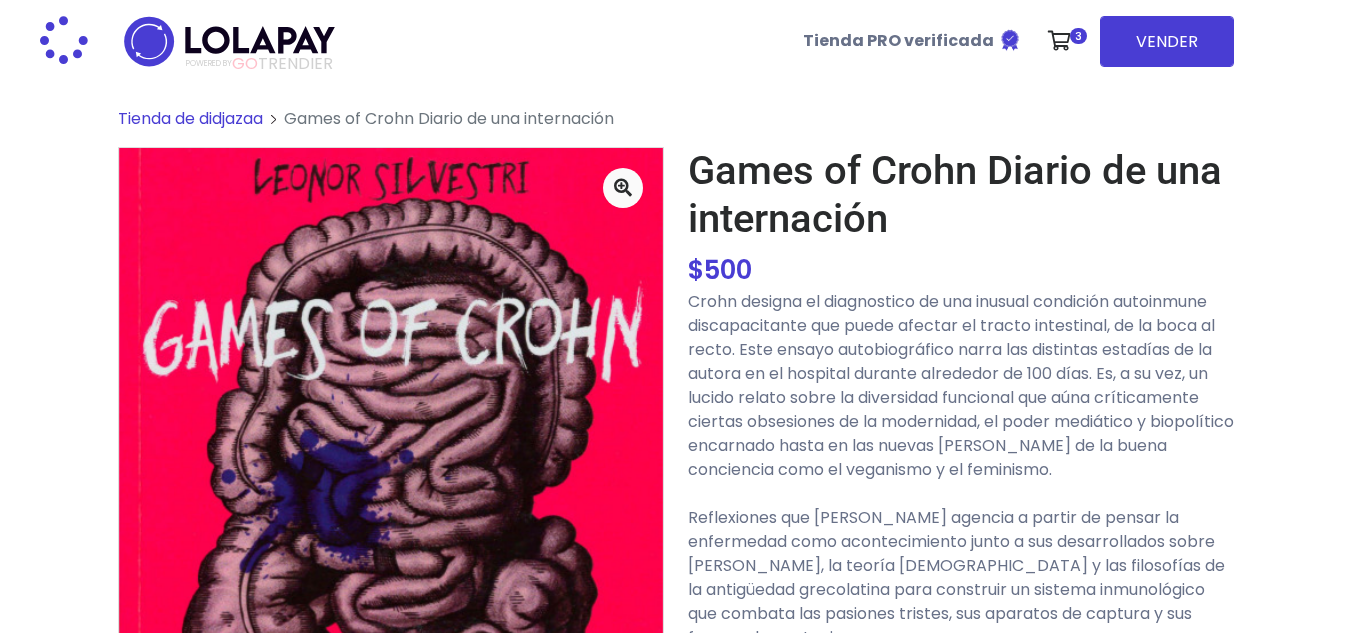 scroll, scrollTop: 0, scrollLeft: 0, axis: both 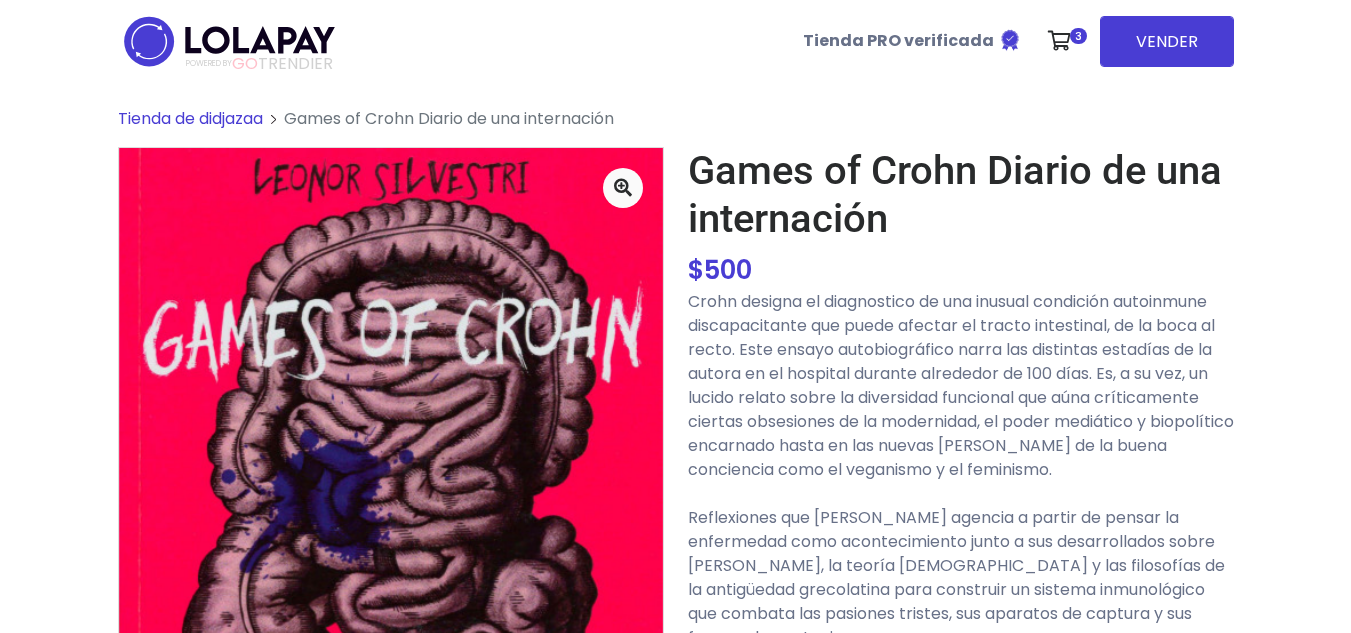 click on "Tienda de didjazaa" at bounding box center (190, 118) 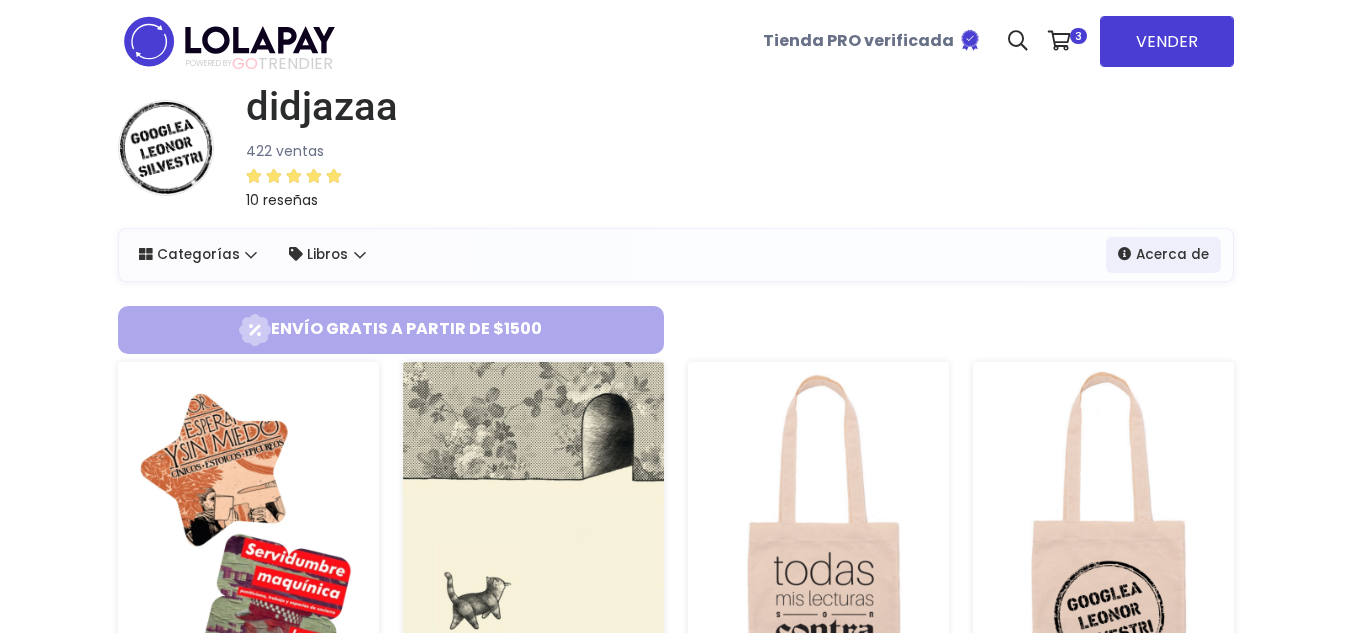 scroll, scrollTop: 0, scrollLeft: 0, axis: both 